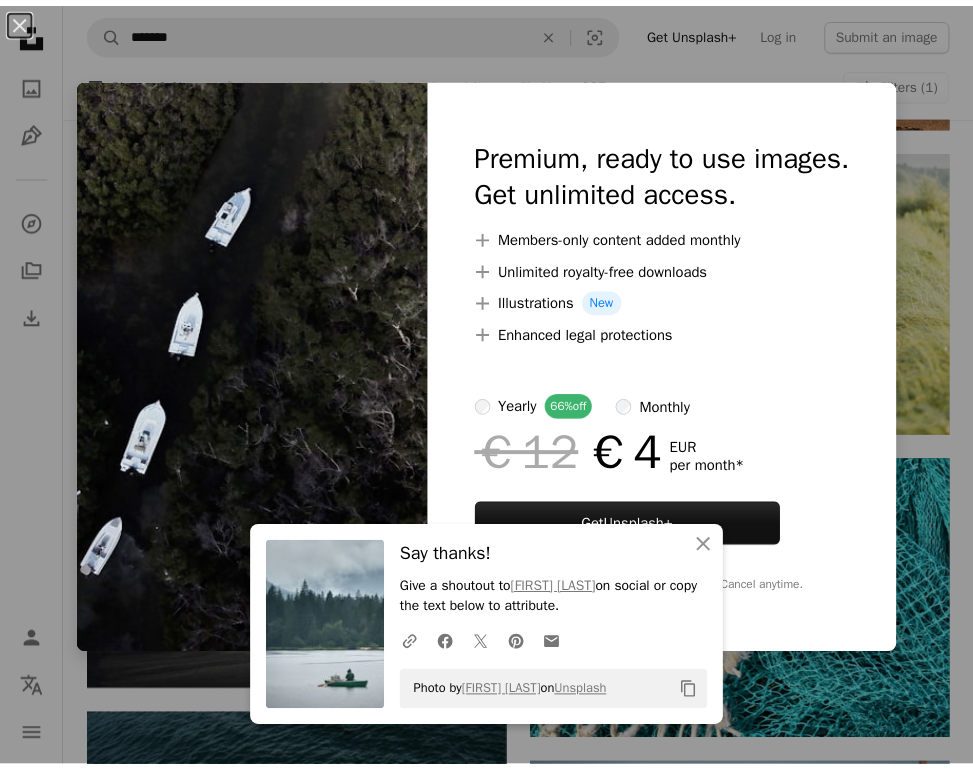 scroll, scrollTop: 32652, scrollLeft: 0, axis: vertical 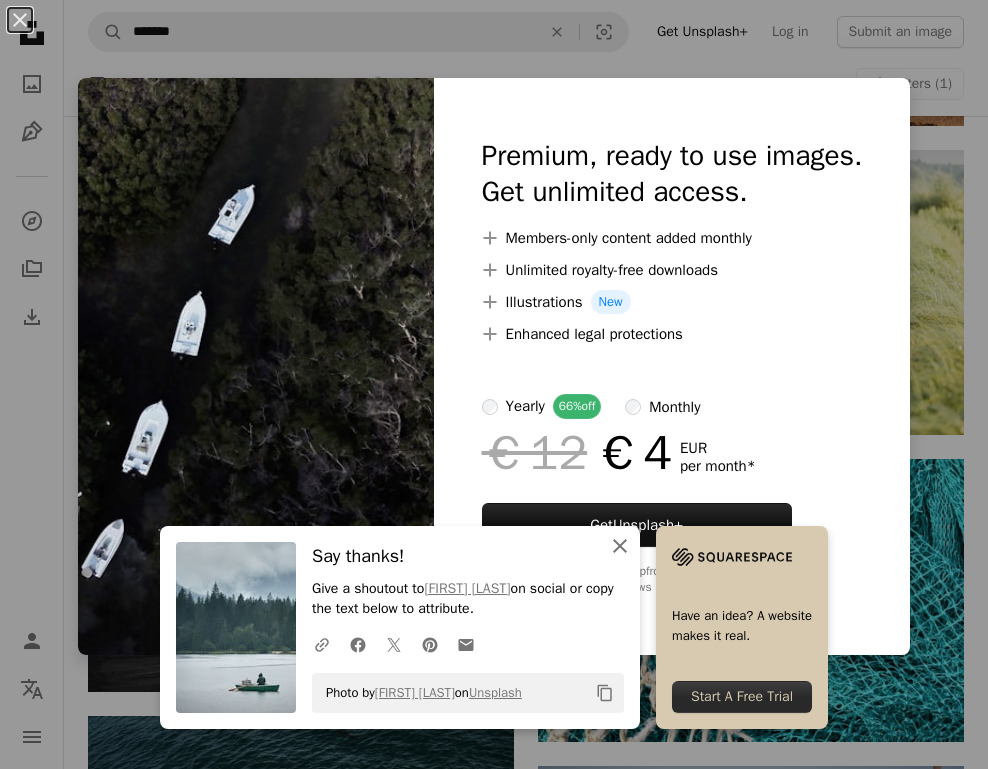 click 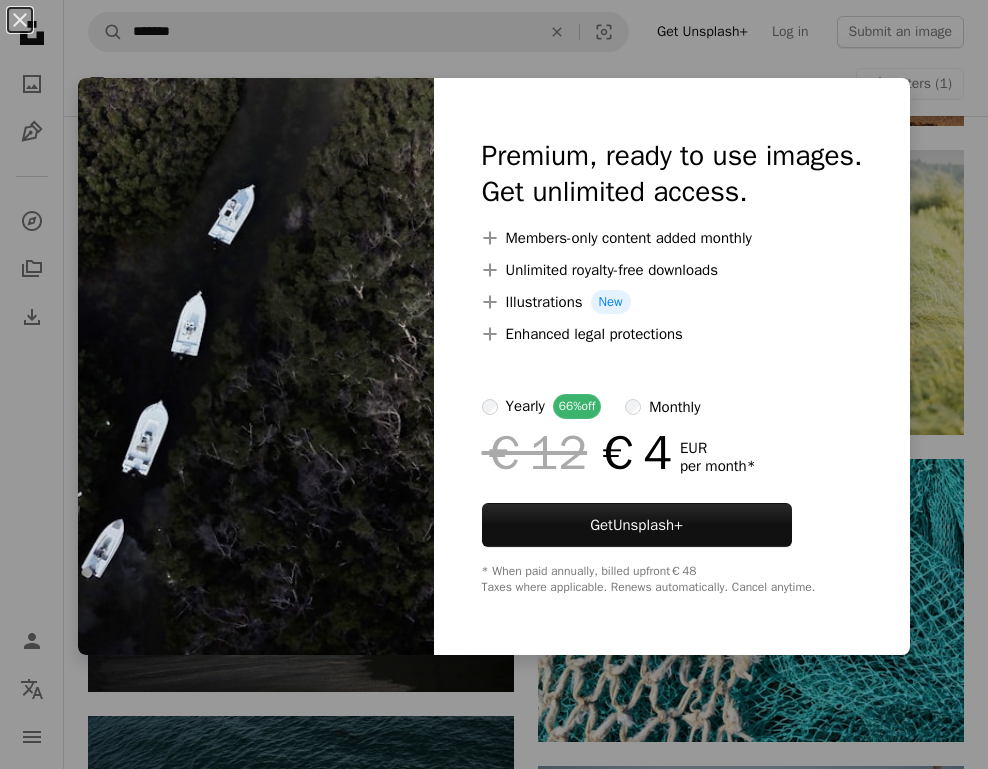 click on "An X shape" at bounding box center (20, 20) 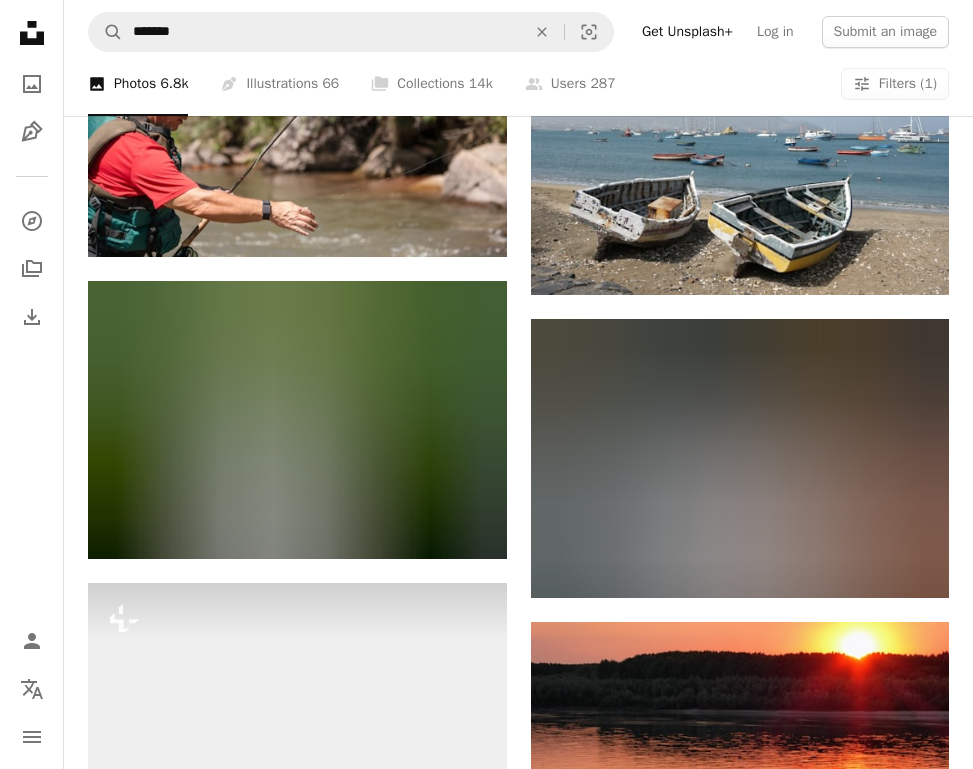 scroll, scrollTop: 51752, scrollLeft: 0, axis: vertical 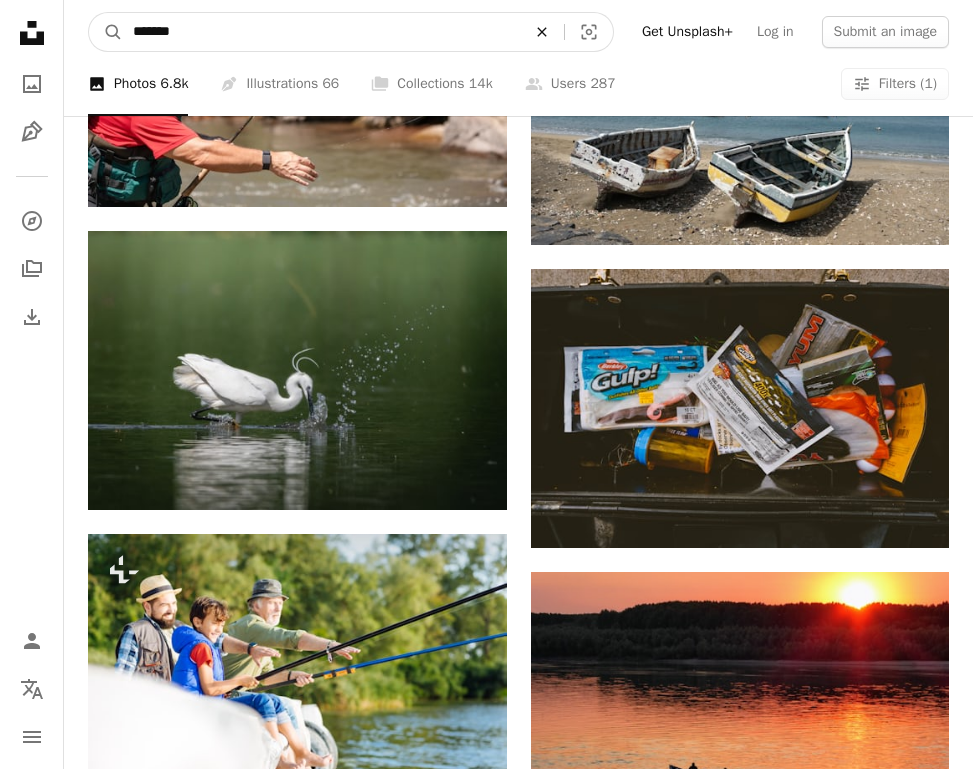 click on "An X shape" 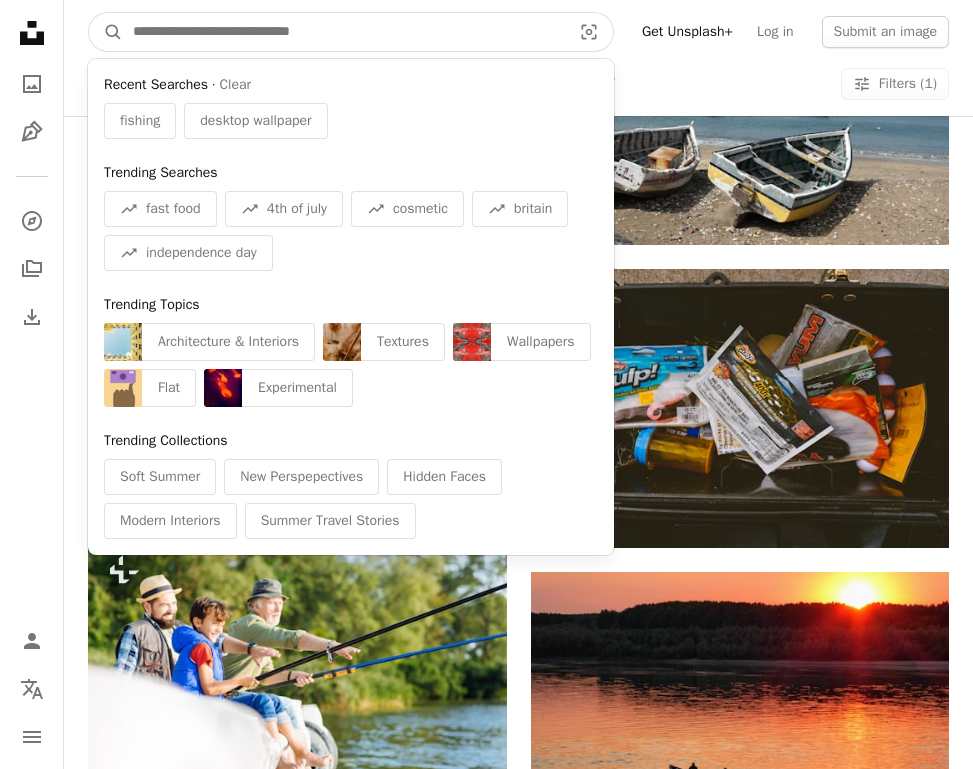 click at bounding box center (344, 32) 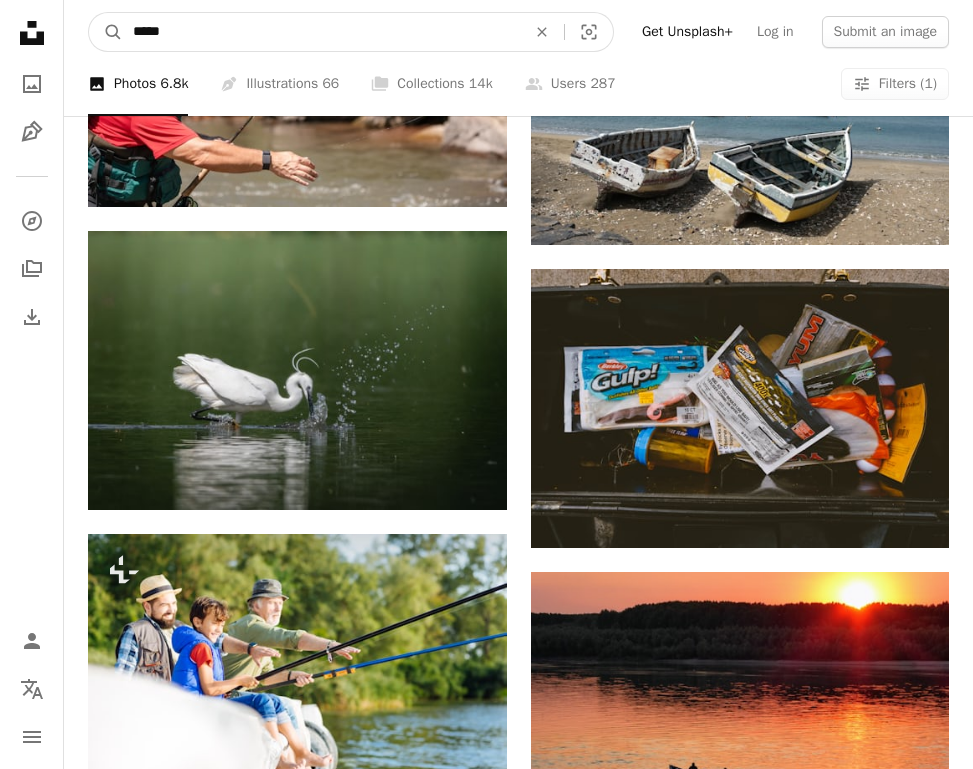 type on "*****" 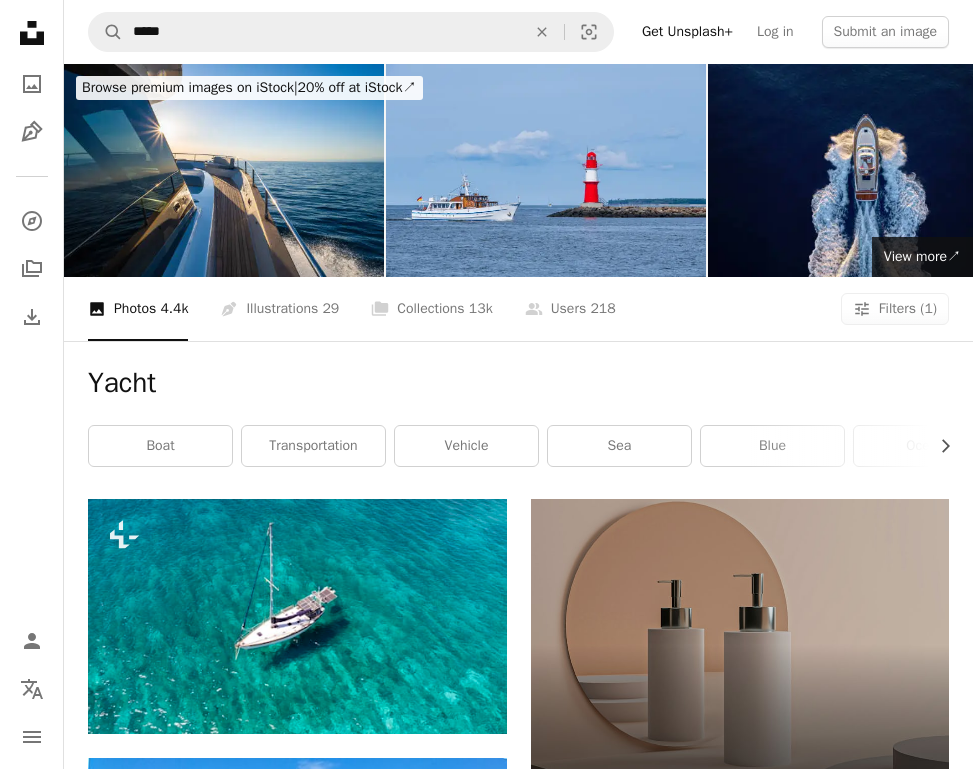 scroll, scrollTop: 300, scrollLeft: 0, axis: vertical 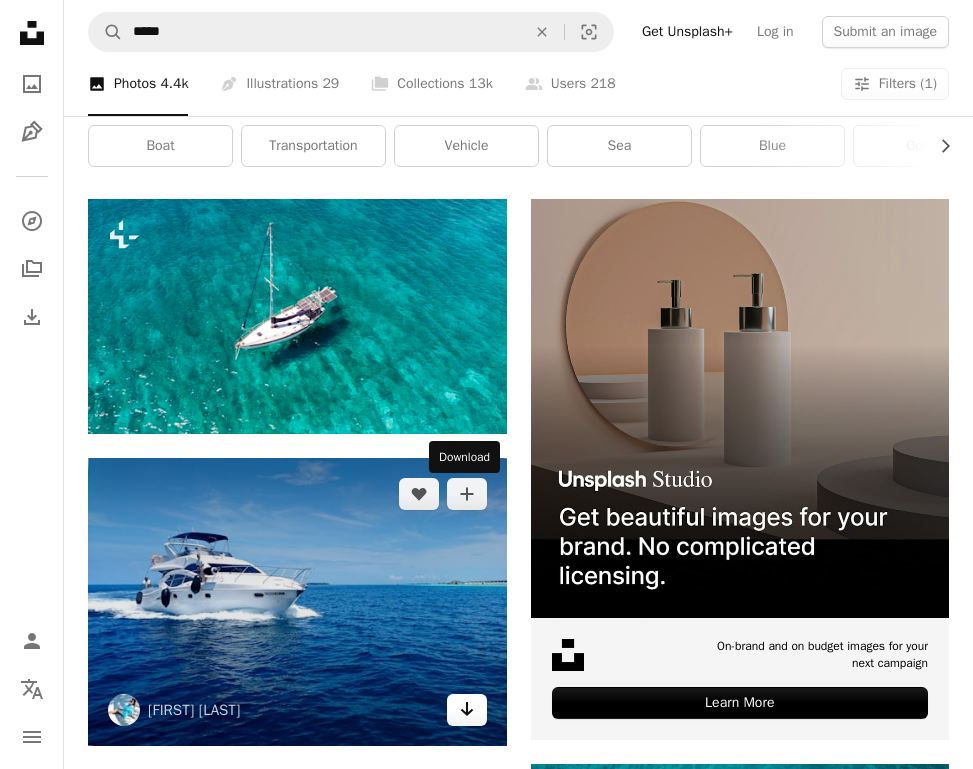 click on "Arrow pointing down" 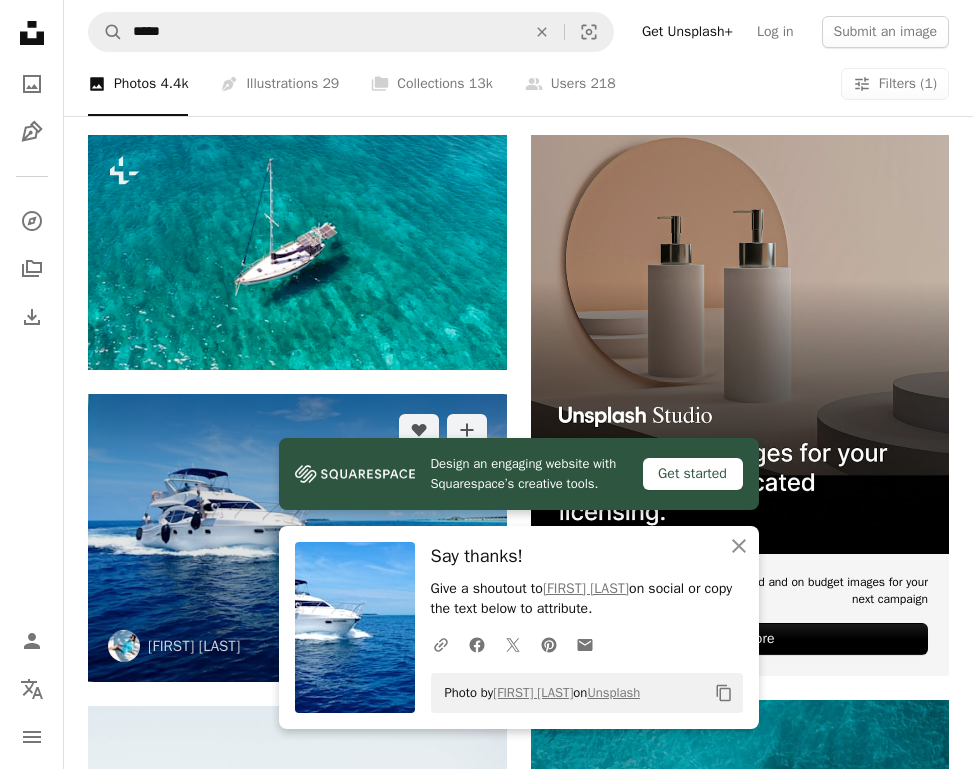 scroll, scrollTop: 400, scrollLeft: 0, axis: vertical 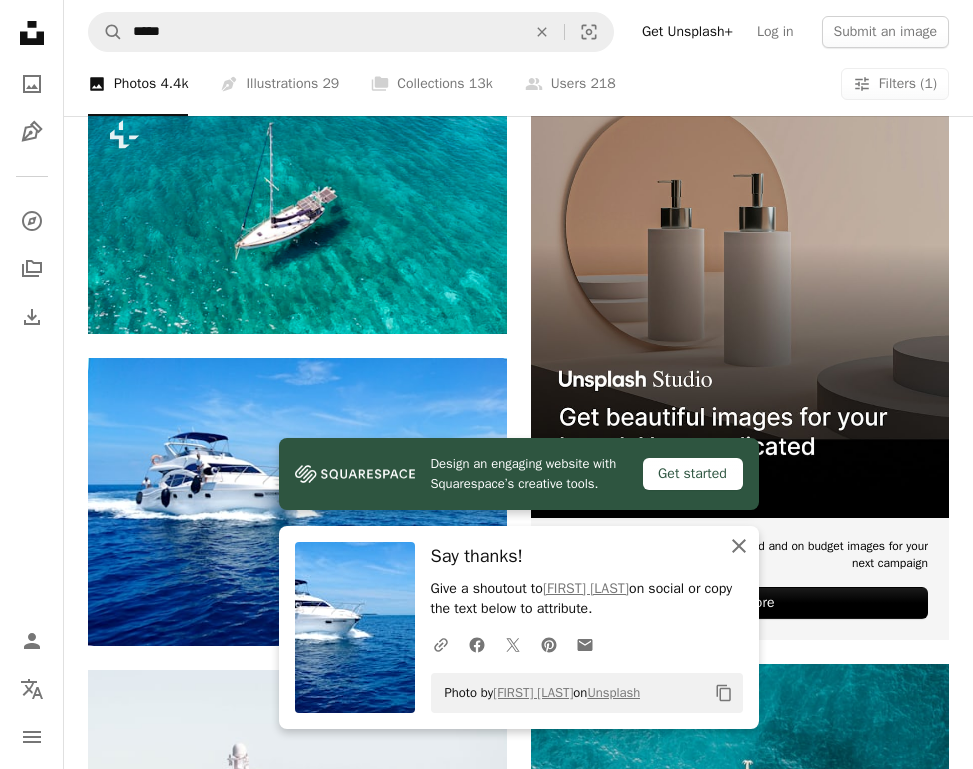 drag, startPoint x: 740, startPoint y: 547, endPoint x: 636, endPoint y: 520, distance: 107.44766 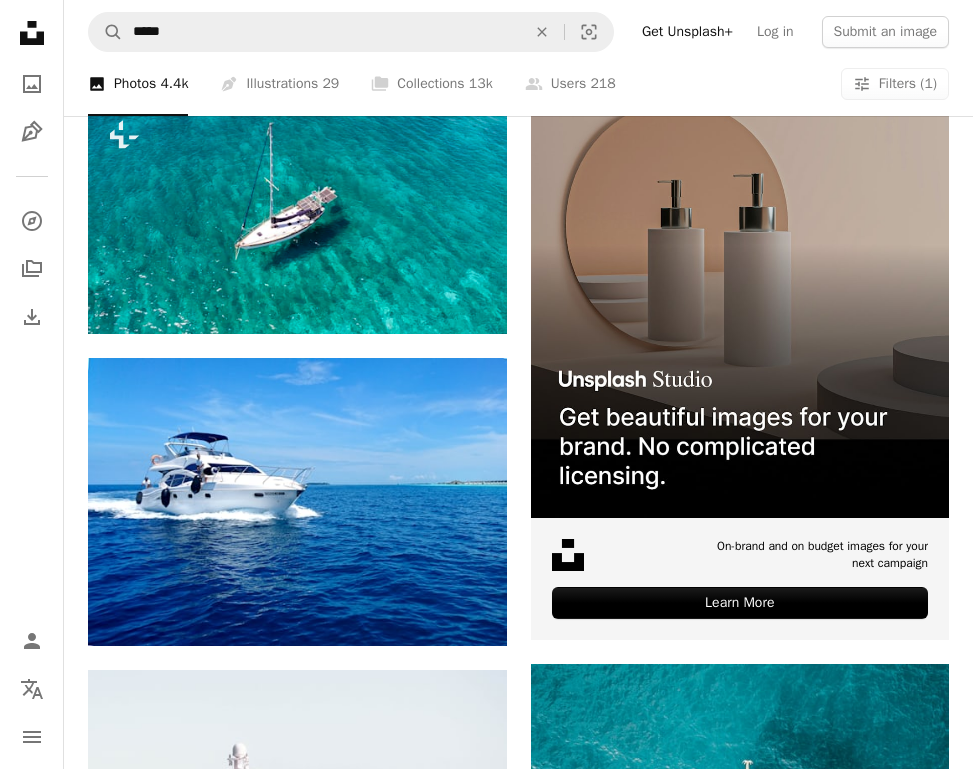 click on "Plus sign for Unsplash+ A heart A plus sign Kobby Mendez For  Unsplash+ A lock Download A heart A plus sign Alina Kacharho Arrow pointing down A heart A plus sign Viktor Ritsvall Arrow pointing down A heart A plus sign Marcin Ciszewski Arrow pointing down A heart A plus sign Luke Moss Available for hire A checkmark inside of a circle Arrow pointing down A heart A plus sign Michael Held Available for hire A checkmark inside of a circle Arrow pointing down A heart A plus sign redcharlie Arrow pointing down A heart A plus sign Ian Keefe Available for hire A checkmark inside of a circle Arrow pointing down A heart A plus sign Claudio Poggio Available for hire A checkmark inside of a circle Arrow pointing down A heart A plus sign Nicol Arrow pointing down –– ––– –––  –– ––– –  ––– –––  ––––  –   – –– –––  – – ––– –– –– –––– –– On-brand and on budget images for your next campaign Learn More A heart A plus sign Mohamed Masaau" at bounding box center (518, 1779) 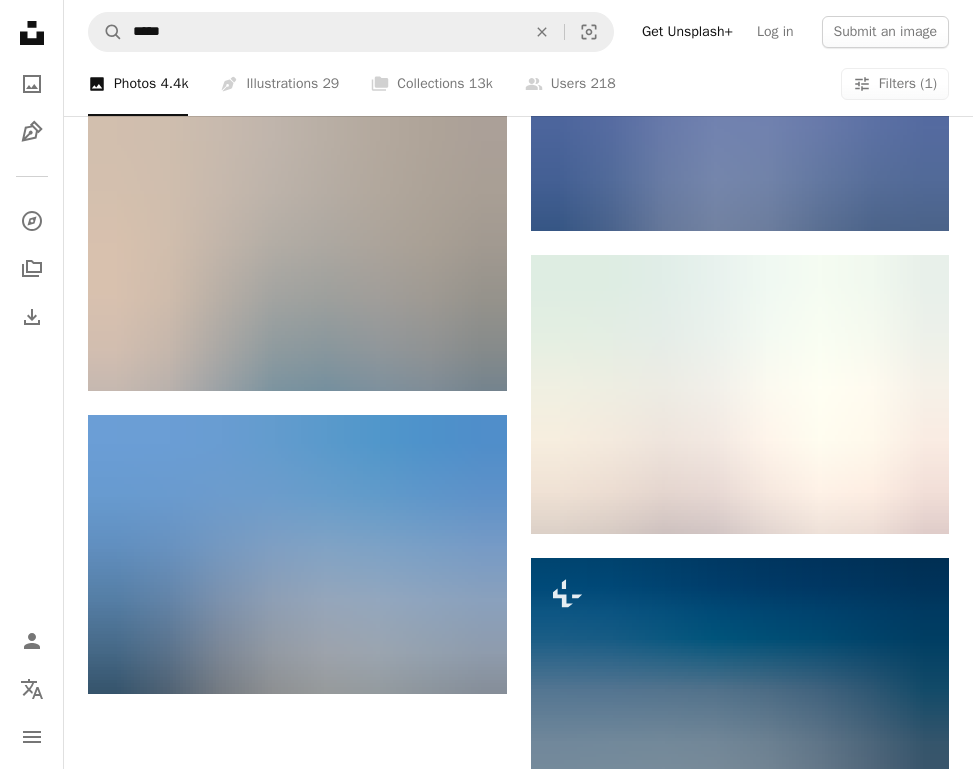 scroll, scrollTop: 2800, scrollLeft: 0, axis: vertical 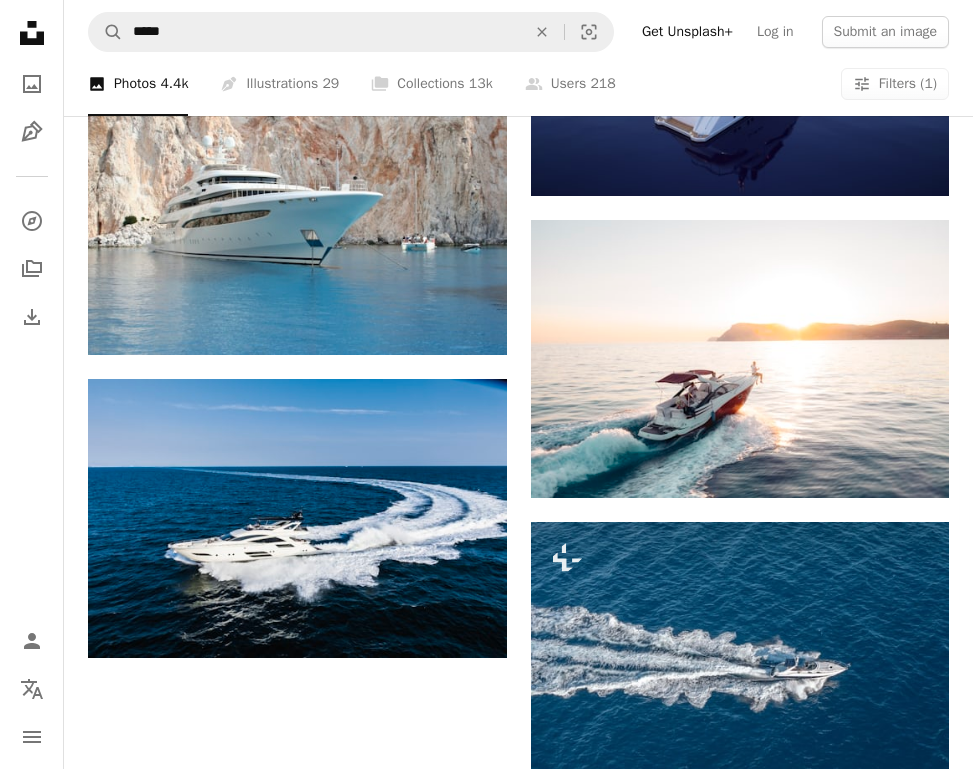 click on "Load more" at bounding box center (518, 1140) 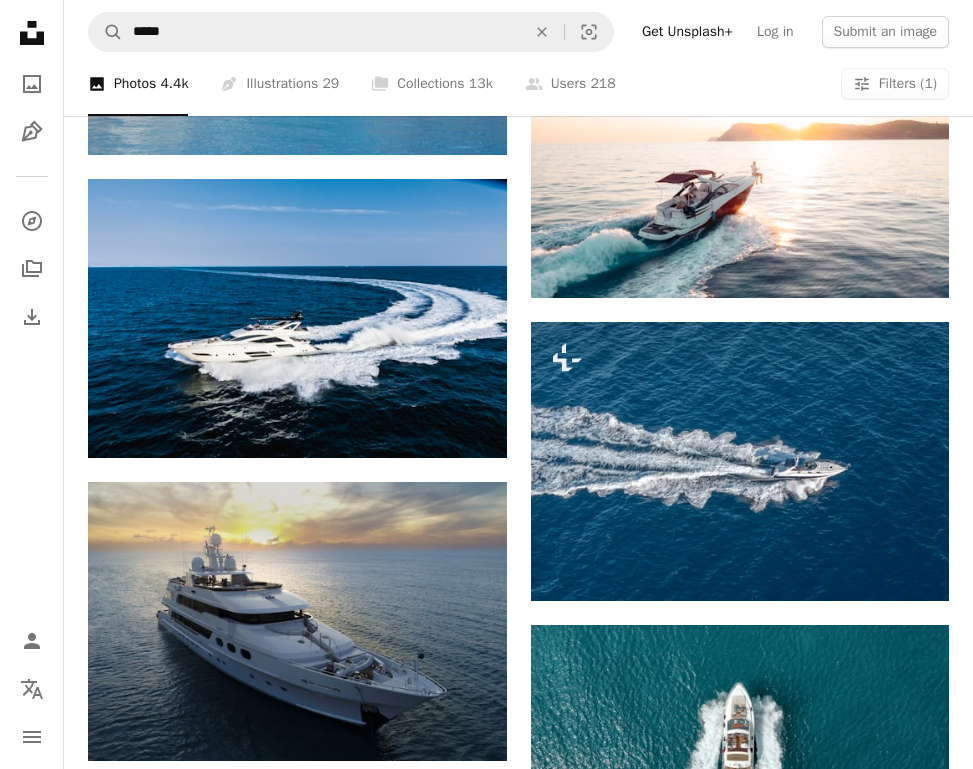 scroll, scrollTop: 3200, scrollLeft: 0, axis: vertical 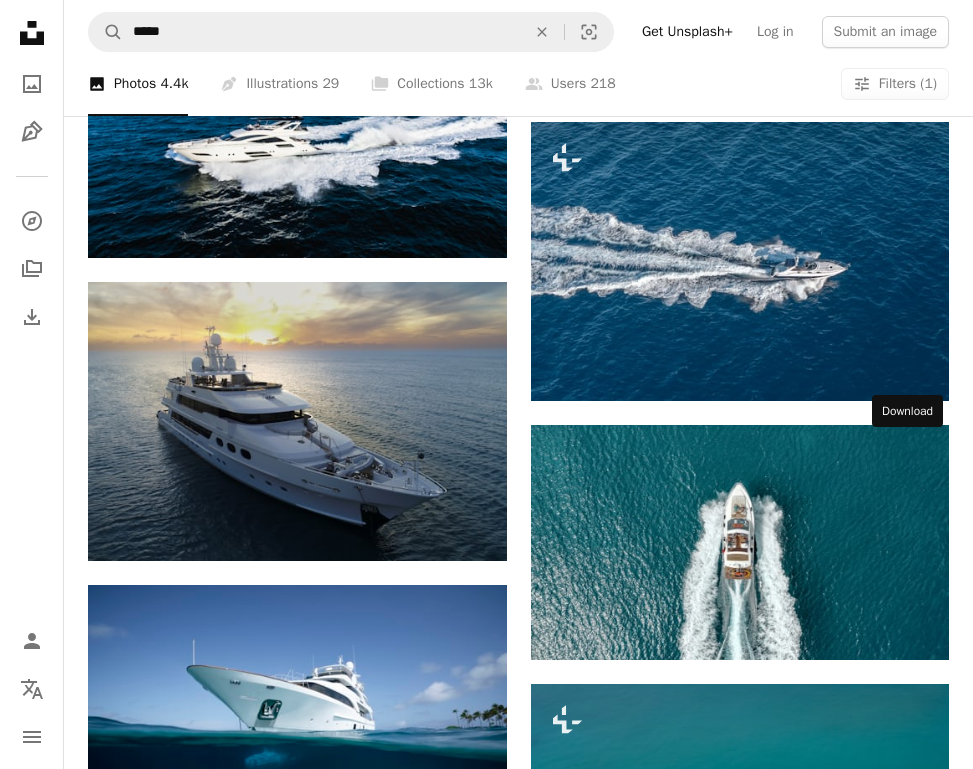 click on "Arrow pointing down" at bounding box center (909, 1230) 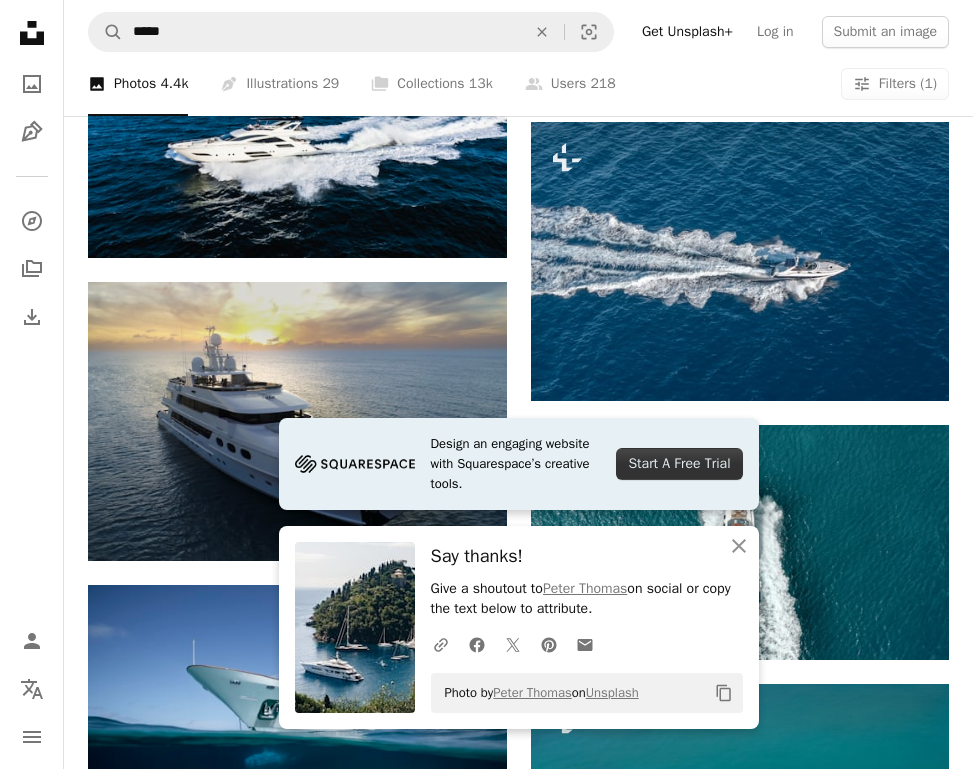 click on "Plus sign for Unsplash+ A heart A plus sign Kobby Mendez For  Unsplash+ A lock Download A heart A plus sign Alina Kacharho Arrow pointing down A heart A plus sign Viktor Ritsvall Arrow pointing down A heart A plus sign Marcin Ciszewski Arrow pointing down A heart A plus sign Luke Moss Available for hire A checkmark inside of a circle Arrow pointing down A heart A plus sign Michael Held Available for hire A checkmark inside of a circle Arrow pointing down A heart A plus sign redcharlie Arrow pointing down A heart A plus sign Ian Keefe Available for hire A checkmark inside of a circle Arrow pointing down A heart A plus sign Claudio Poggio Available for hire A checkmark inside of a circle Arrow pointing down A heart A plus sign Nicol Arrow pointing down A heart A plus sign Michael Worden Available for hire A checkmark inside of a circle Arrow pointing down A heart A plus sign Michael Worden Available for hire A checkmark inside of a circle Arrow pointing down A heart A plus sign Lux Charters Arrow pointing down" at bounding box center (518, 545) 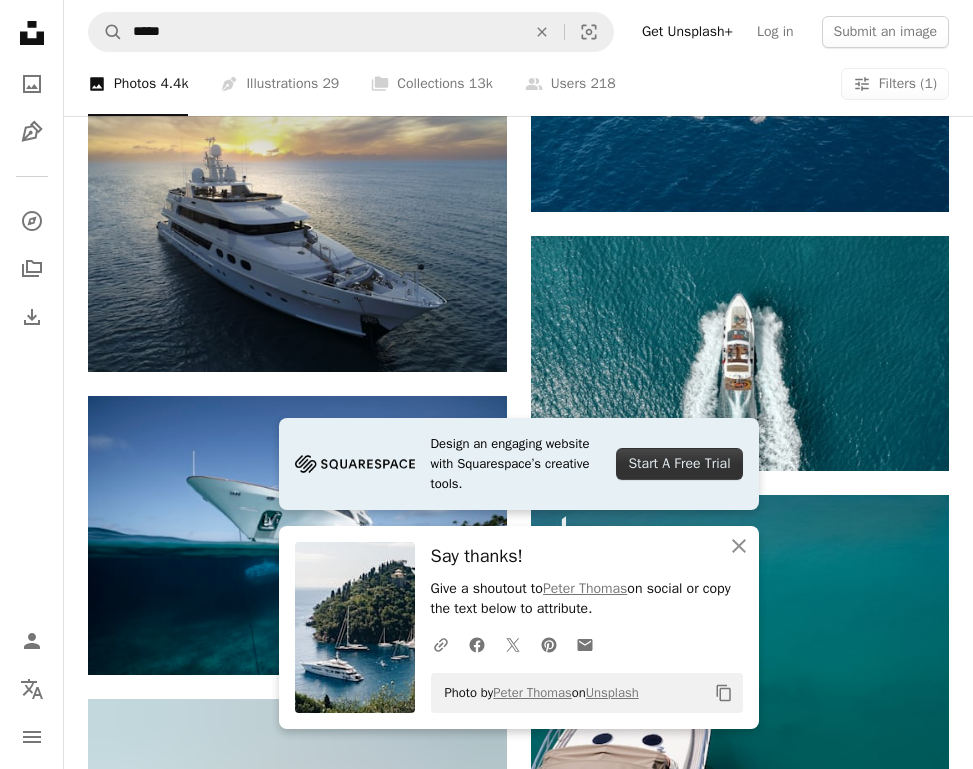 scroll, scrollTop: 3400, scrollLeft: 0, axis: vertical 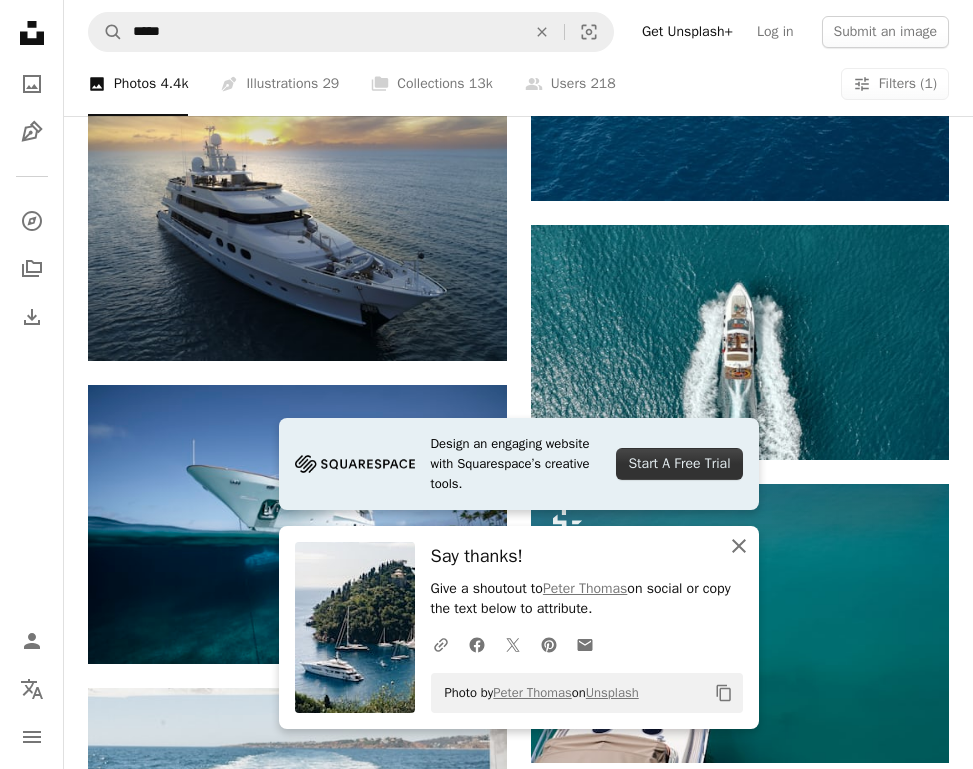 click on "An X shape" 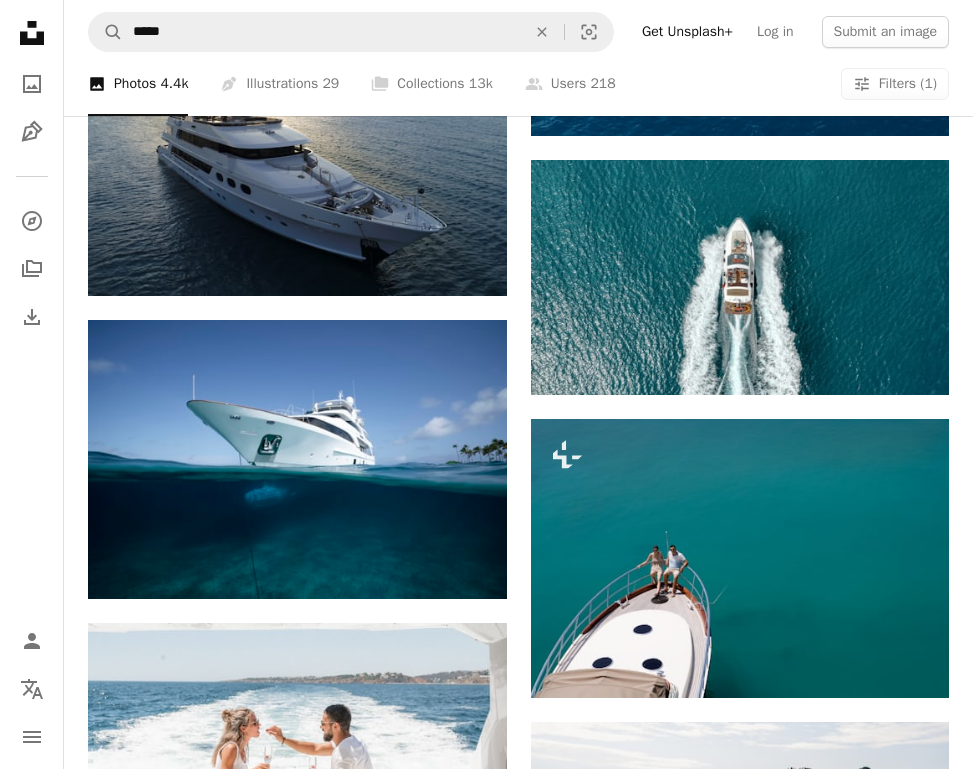 scroll, scrollTop: 3500, scrollLeft: 0, axis: vertical 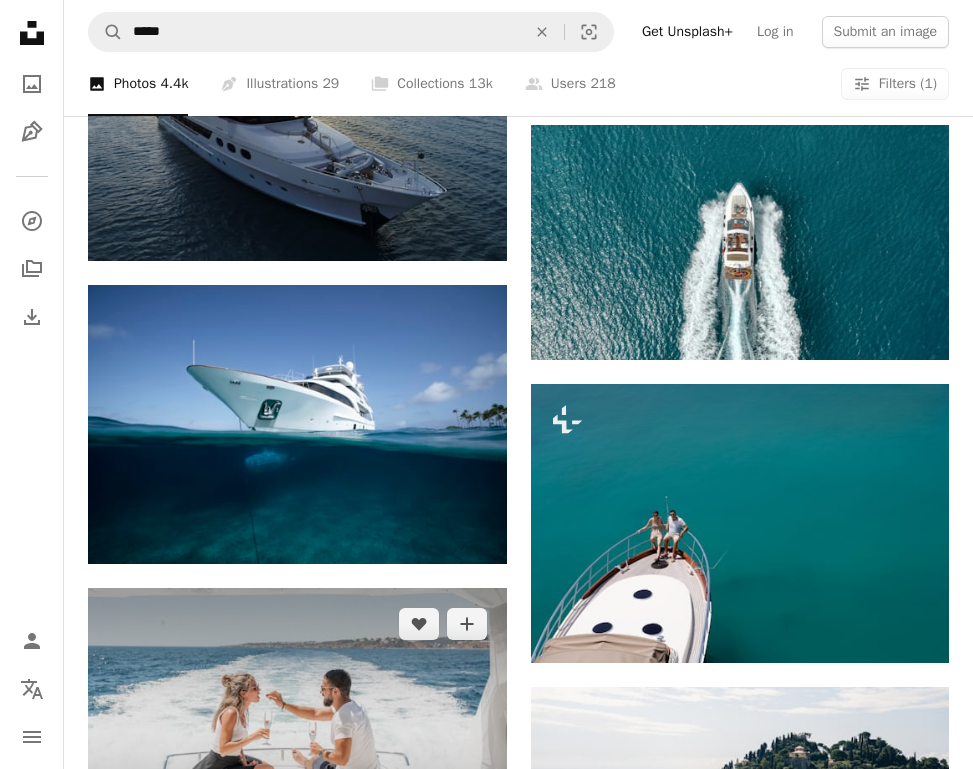 click at bounding box center [297, 727] 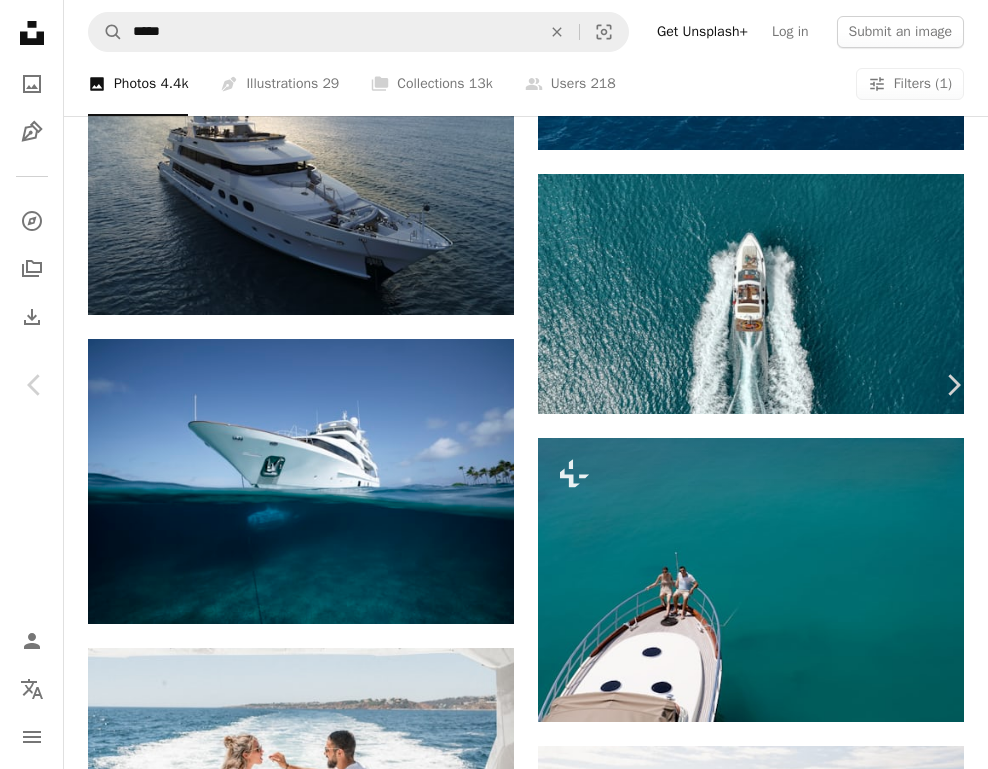 click on "An X shape Chevron left Chevron right Lux Charters luxcharters A heart A plus sign Download free Chevron down Zoom in Views 812,402 Downloads 12,958 A forward-right arrow Share Info icon Info More Actions A map marker [CITY], [CITY], [COUNTRY] Calendar outlined Published on [DATE] Camera NIKON CORPORATION, NIKON D850 Safety Free to use under the Unsplash License travel romantic portugal food human people plant fruit boat vehicle transportation brown yacht pineapple [CITY] Free pictures Browse premium related images on iStock | Save 20% with code UNSPLASH20 View more on iStock ↗ Related images A heart A plus sign Lux Charters Arrow pointing down Plus sign for Unsplash+ A heart A plus sign Getty Images For Unsplash+ A lock Download A heart A plus sign Nate Johnston Available for hire A checkmark inside of a circle Arrow pointing down A heart A plus sign Tower Paddle Boards Arrow pointing down Plus sign for Unsplash+ A heart A plus sign Getty Images For Unsplash+ A lock Download For" at bounding box center [494, 7374] 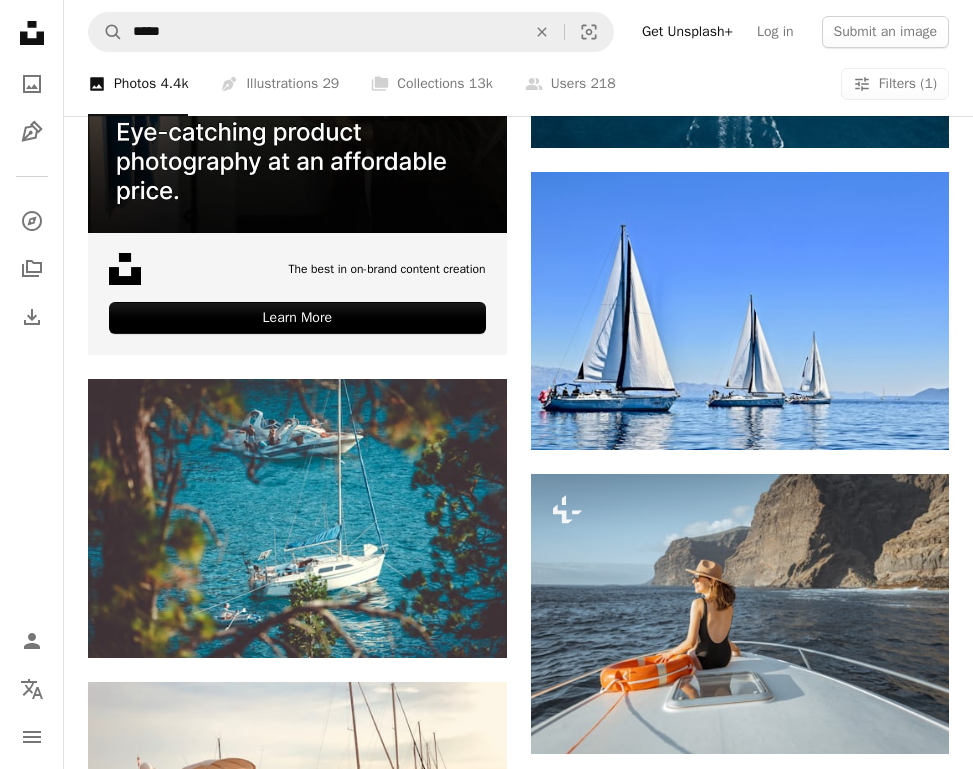 scroll, scrollTop: 4600, scrollLeft: 0, axis: vertical 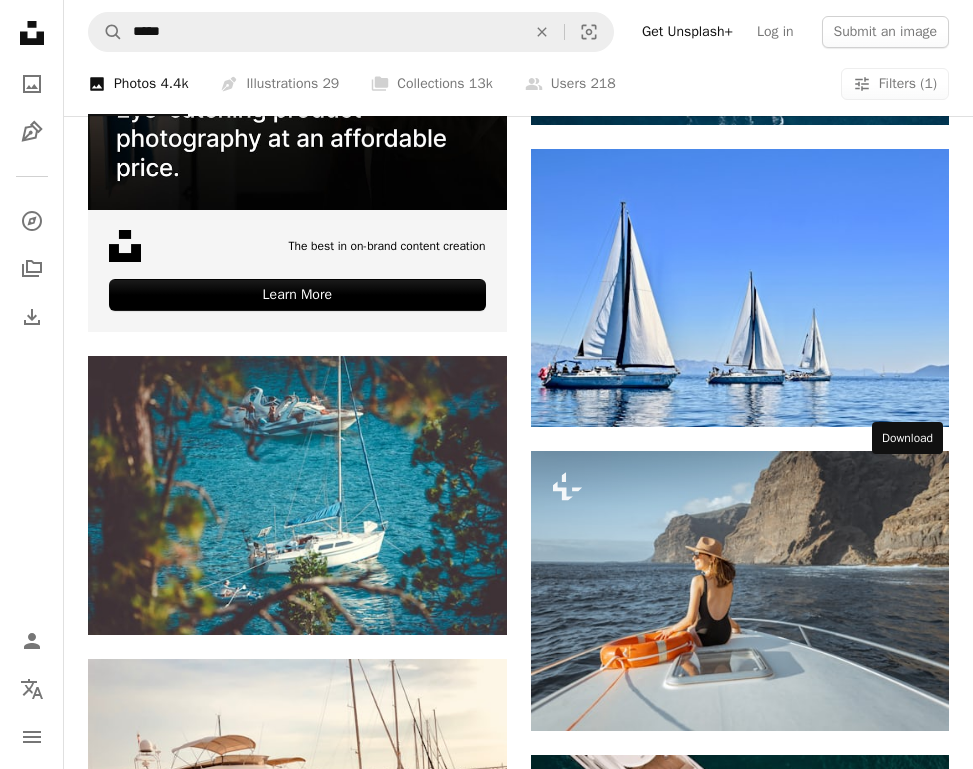 click on "Arrow pointing down" at bounding box center (909, 1257) 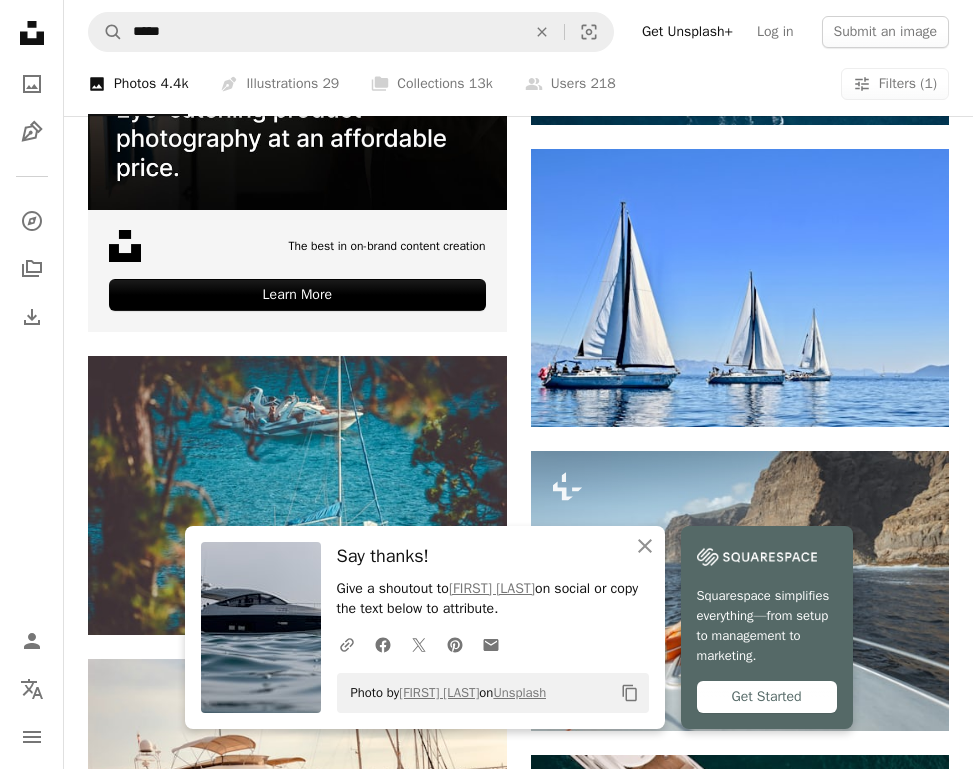click on "Plus sign for Unsplash+ A heart A plus sign Kobby Mendez For  Unsplash+ A lock Download A heart A plus sign Alina Kacharho Arrow pointing down A heart A plus sign Viktor Ritsvall Arrow pointing down A heart A plus sign Marcin Ciszewski Arrow pointing down A heart A plus sign Luke Moss Available for hire A checkmark inside of a circle Arrow pointing down A heart A plus sign Michael Held Available for hire A checkmark inside of a circle Arrow pointing down A heart A plus sign redcharlie Arrow pointing down A heart A plus sign Ian Keefe Available for hire A checkmark inside of a circle Arrow pointing down A heart A plus sign Claudio Poggio Available for hire A checkmark inside of a circle Arrow pointing down A heart A plus sign Nicol Arrow pointing down A heart A plus sign Michael Worden Available for hire A checkmark inside of a circle Arrow pointing down A heart A plus sign Michael Worden Available for hire A checkmark inside of a circle Arrow pointing down A heart A plus sign Lux Charters Arrow pointing down" at bounding box center (518, 815) 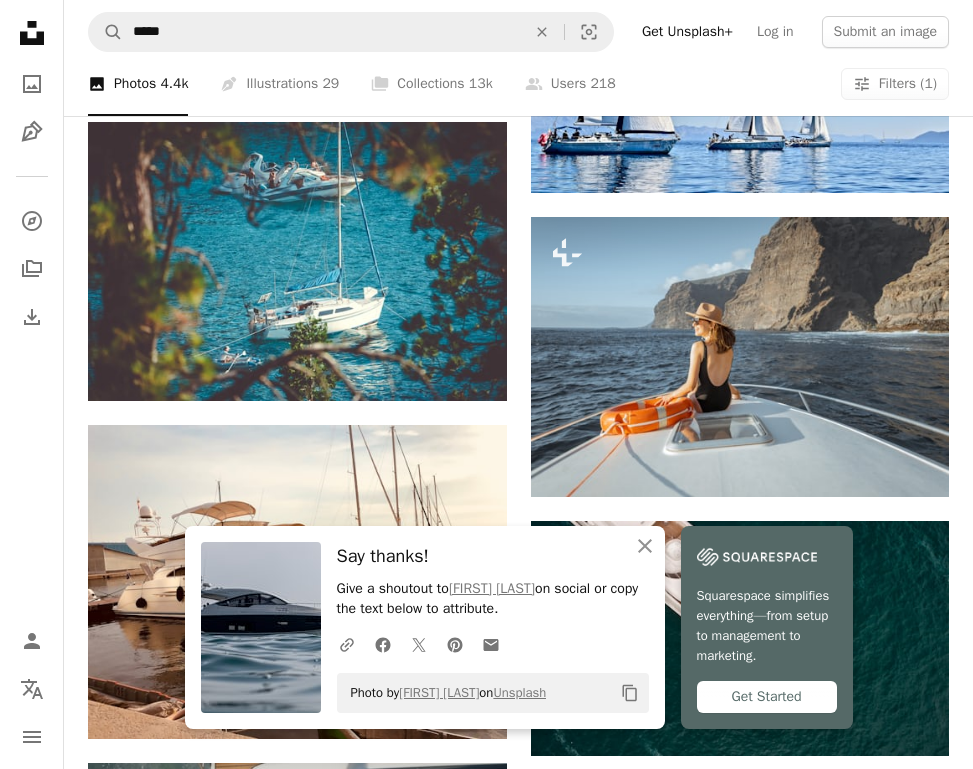 scroll, scrollTop: 4900, scrollLeft: 0, axis: vertical 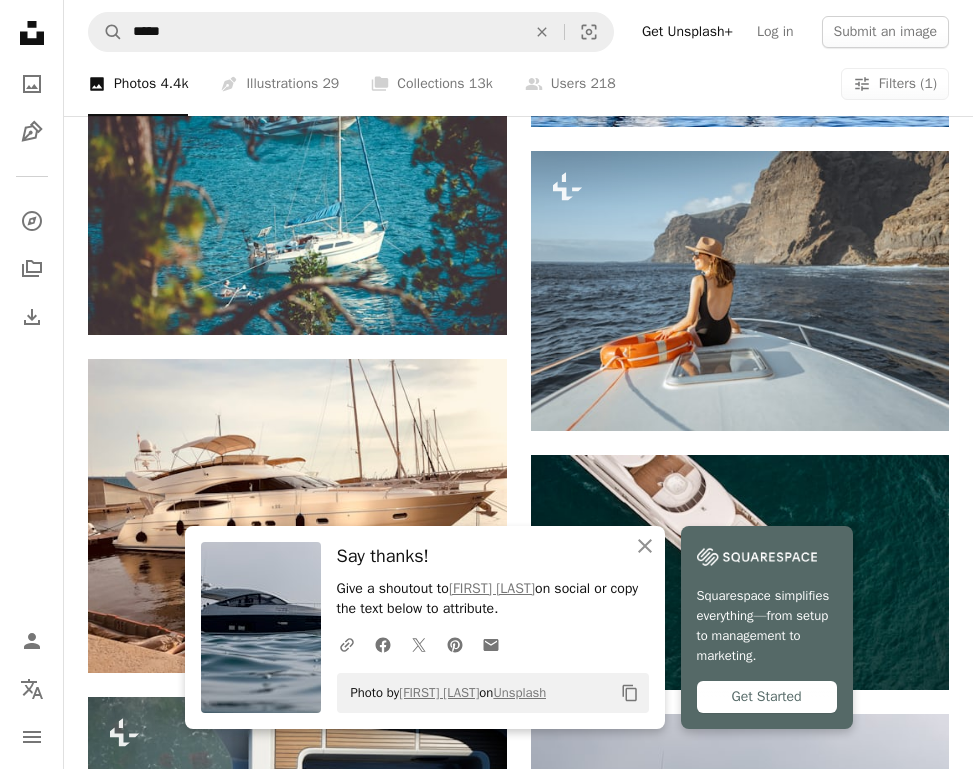 click on "Plus sign for Unsplash+ A heart A plus sign Kobby Mendez For  Unsplash+ A lock Download A heart A plus sign Alina Kacharho Arrow pointing down A heart A plus sign Viktor Ritsvall Arrow pointing down A heart A plus sign Marcin Ciszewski Arrow pointing down A heart A plus sign Luke Moss Available for hire A checkmark inside of a circle Arrow pointing down A heart A plus sign Michael Held Available for hire A checkmark inside of a circle Arrow pointing down A heart A plus sign redcharlie Arrow pointing down A heart A plus sign Ian Keefe Available for hire A checkmark inside of a circle Arrow pointing down A heart A plus sign Claudio Poggio Available for hire A checkmark inside of a circle Arrow pointing down A heart A plus sign Nicol Arrow pointing down A heart A plus sign Michael Worden Available for hire A checkmark inside of a circle Arrow pointing down A heart A plus sign Michael Worden Available for hire A checkmark inside of a circle Arrow pointing down A heart A plus sign Lux Charters Arrow pointing down" at bounding box center (518, 515) 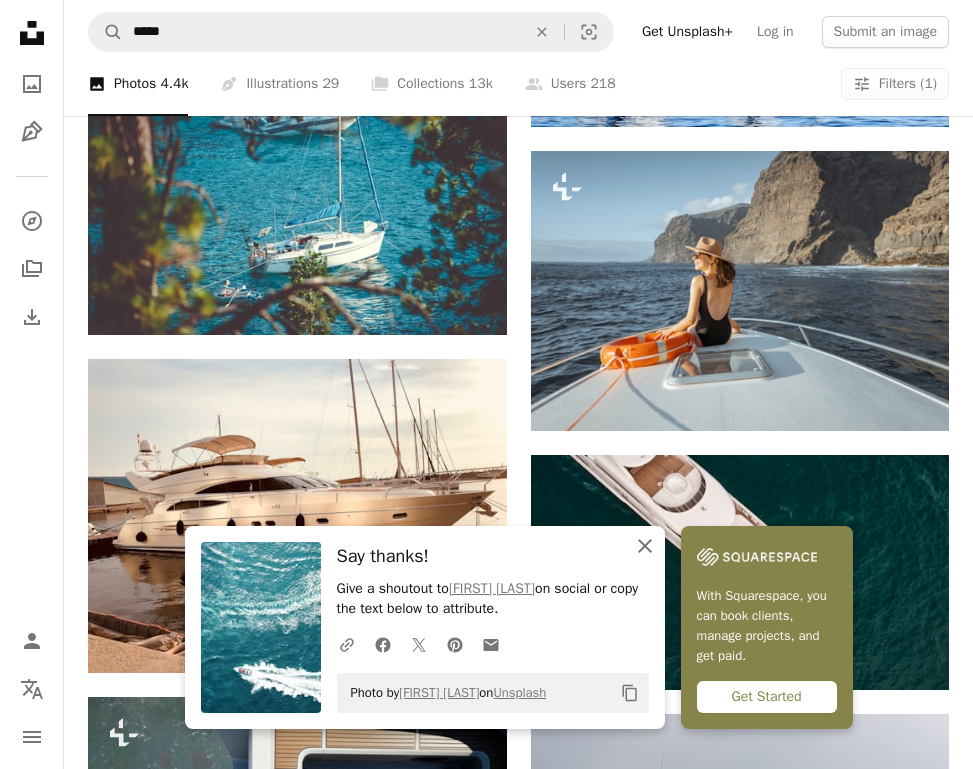 click 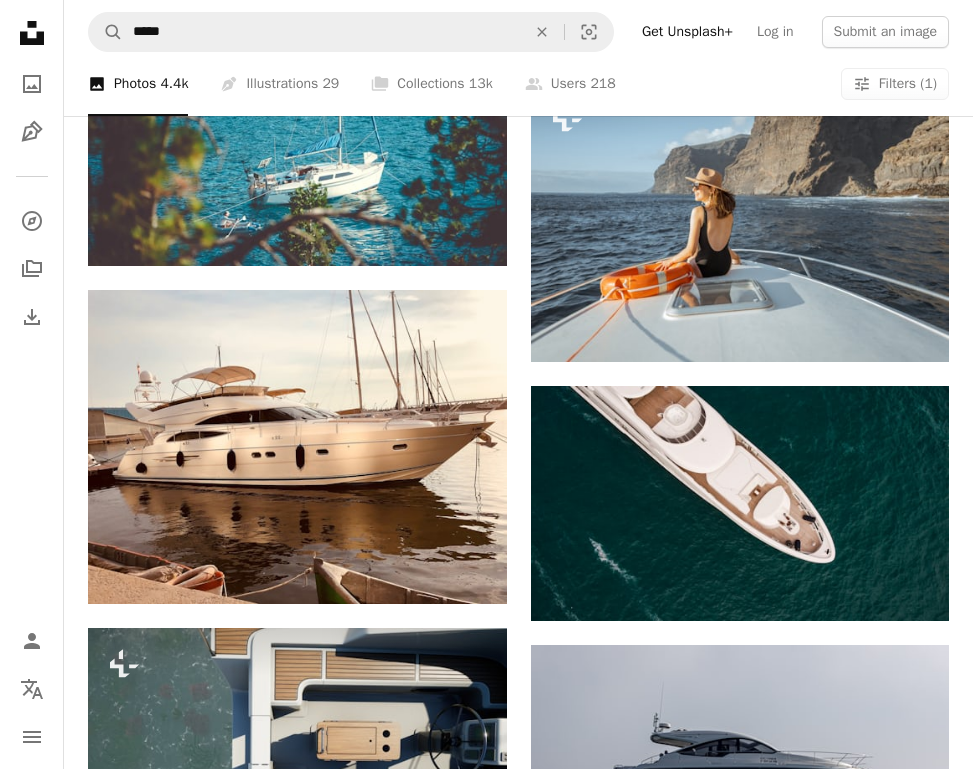 scroll, scrollTop: 5200, scrollLeft: 0, axis: vertical 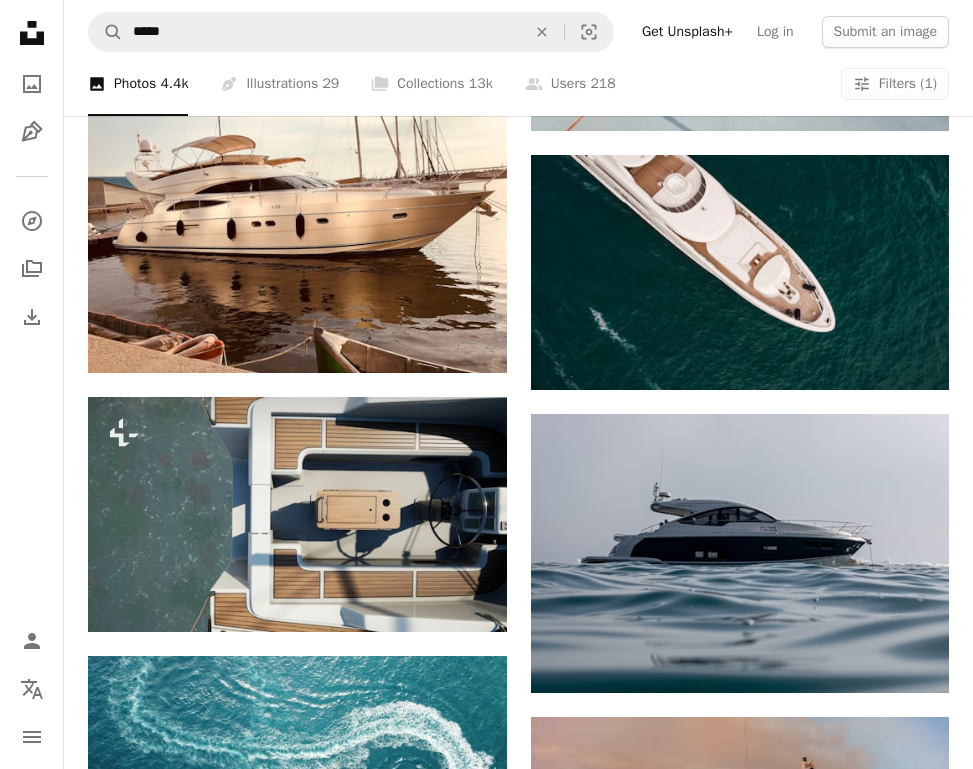 click on "Plus sign for Unsplash+ A heart A plus sign Kobby Mendez For  Unsplash+ A lock Download A heart A plus sign Alina Kacharho Arrow pointing down A heart A plus sign Viktor Ritsvall Arrow pointing down A heart A plus sign Marcin Ciszewski Arrow pointing down A heart A plus sign Luke Moss Available for hire A checkmark inside of a circle Arrow pointing down A heart A plus sign Michael Held Available for hire A checkmark inside of a circle Arrow pointing down A heart A plus sign redcharlie Arrow pointing down A heart A plus sign Ian Keefe Available for hire A checkmark inside of a circle Arrow pointing down A heart A plus sign Claudio Poggio Available for hire A checkmark inside of a circle Arrow pointing down A heart A plus sign Nicol Arrow pointing down A heart A plus sign Michael Worden Available for hire A checkmark inside of a circle Arrow pointing down A heart A plus sign Michael Worden Available for hire A checkmark inside of a circle Arrow pointing down A heart A plus sign Lux Charters Arrow pointing down" at bounding box center (518, 215) 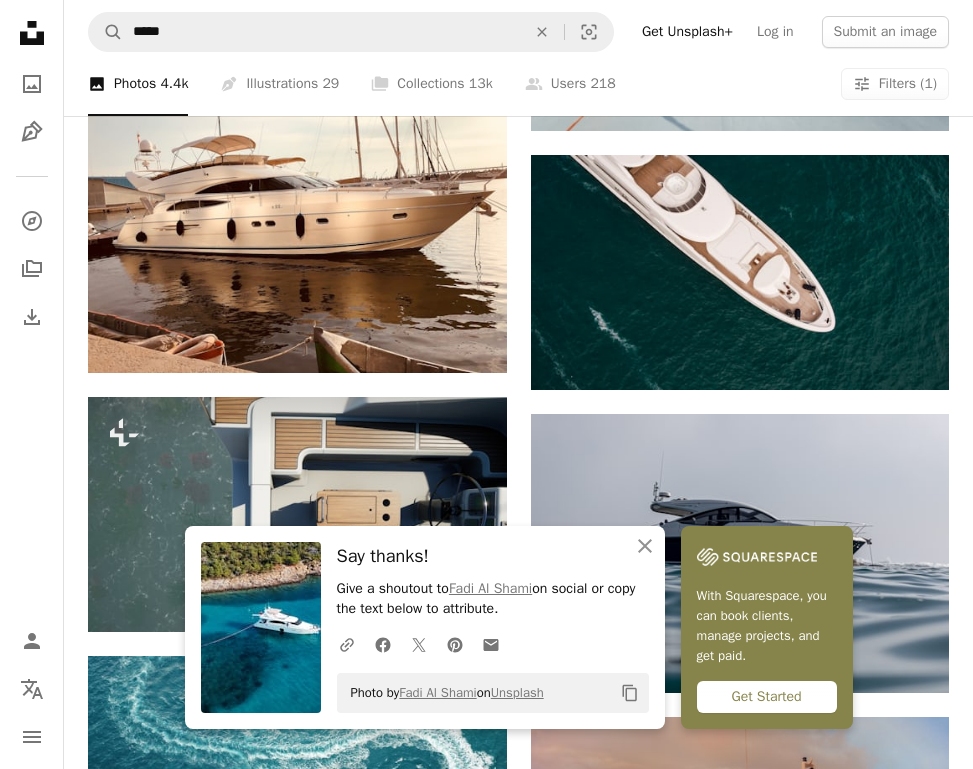 click on "Plus sign for Unsplash+ A heart A plus sign Kobby Mendez For  Unsplash+ A lock Download A heart A plus sign Alina Kacharho Arrow pointing down A heart A plus sign Viktor Ritsvall Arrow pointing down A heart A plus sign Marcin Ciszewski Arrow pointing down A heart A plus sign Luke Moss Available for hire A checkmark inside of a circle Arrow pointing down A heart A plus sign Michael Held Available for hire A checkmark inside of a circle Arrow pointing down A heart A plus sign redcharlie Arrow pointing down A heart A plus sign Ian Keefe Available for hire A checkmark inside of a circle Arrow pointing down A heart A plus sign Claudio Poggio Available for hire A checkmark inside of a circle Arrow pointing down A heart A plus sign Nicol Arrow pointing down A heart A plus sign Michael Worden Available for hire A checkmark inside of a circle Arrow pointing down A heart A plus sign Michael Worden Available for hire A checkmark inside of a circle Arrow pointing down A heart A plus sign Lux Charters Arrow pointing down" at bounding box center [518, 215] 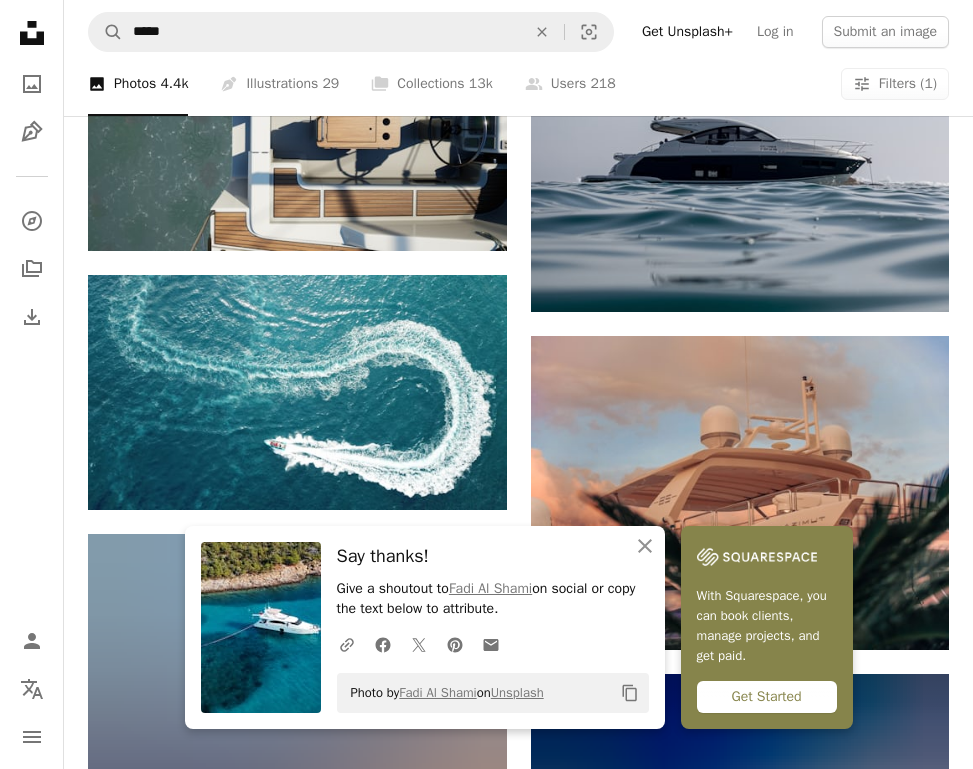 scroll, scrollTop: 5700, scrollLeft: 0, axis: vertical 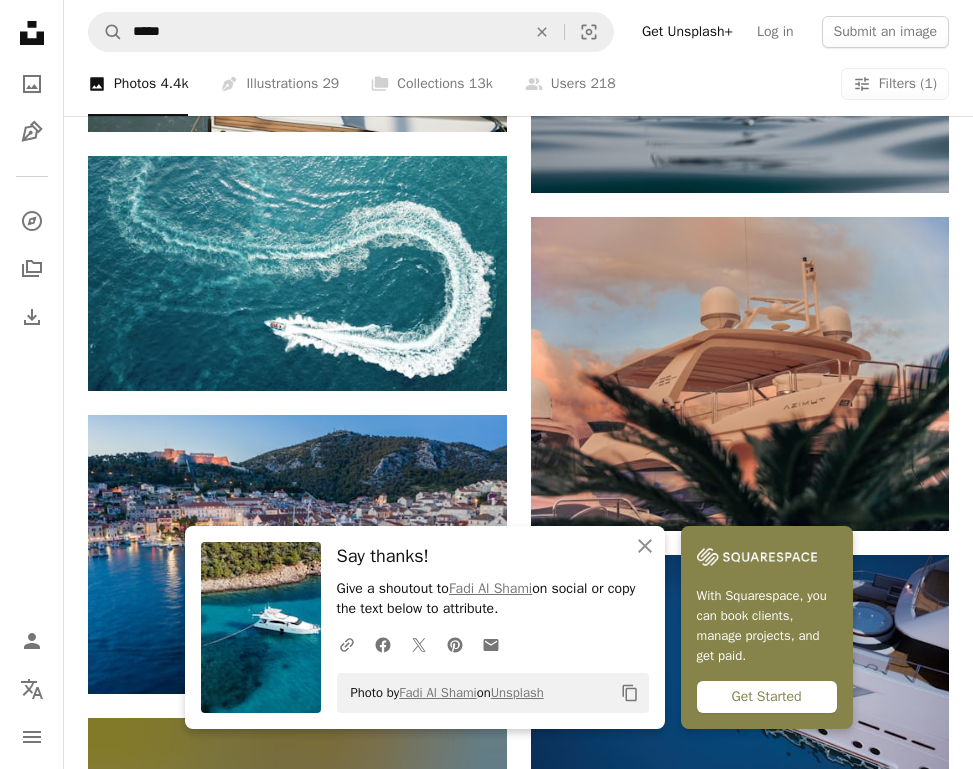 drag, startPoint x: 513, startPoint y: 499, endPoint x: 524, endPoint y: 518, distance: 21.954498 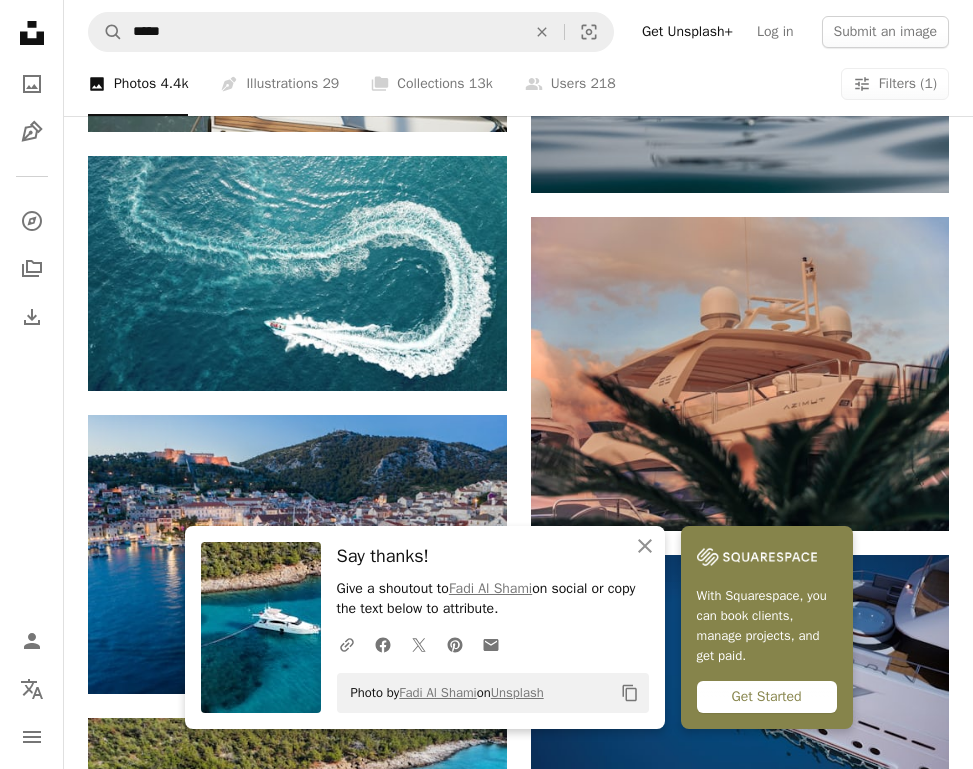 click on "Plus sign for Unsplash+ A heart A plus sign Kobby Mendez For  Unsplash+ A lock Download A heart A plus sign Alina Kacharho Arrow pointing down A heart A plus sign Viktor Ritsvall Arrow pointing down A heart A plus sign Marcin Ciszewski Arrow pointing down A heart A plus sign Luke Moss Available for hire A checkmark inside of a circle Arrow pointing down A heart A plus sign Michael Held Available for hire A checkmark inside of a circle Arrow pointing down A heart A plus sign redcharlie Arrow pointing down A heart A plus sign Ian Keefe Available for hire A checkmark inside of a circle Arrow pointing down A heart A plus sign Claudio Poggio Available for hire A checkmark inside of a circle Arrow pointing down A heart A plus sign Nicol Arrow pointing down A heart A plus sign Michael Worden Available for hire A checkmark inside of a circle Arrow pointing down A heart A plus sign Michael Worden Available for hire A checkmark inside of a circle Arrow pointing down A heart A plus sign Lux Charters Arrow pointing down" at bounding box center (518, -285) 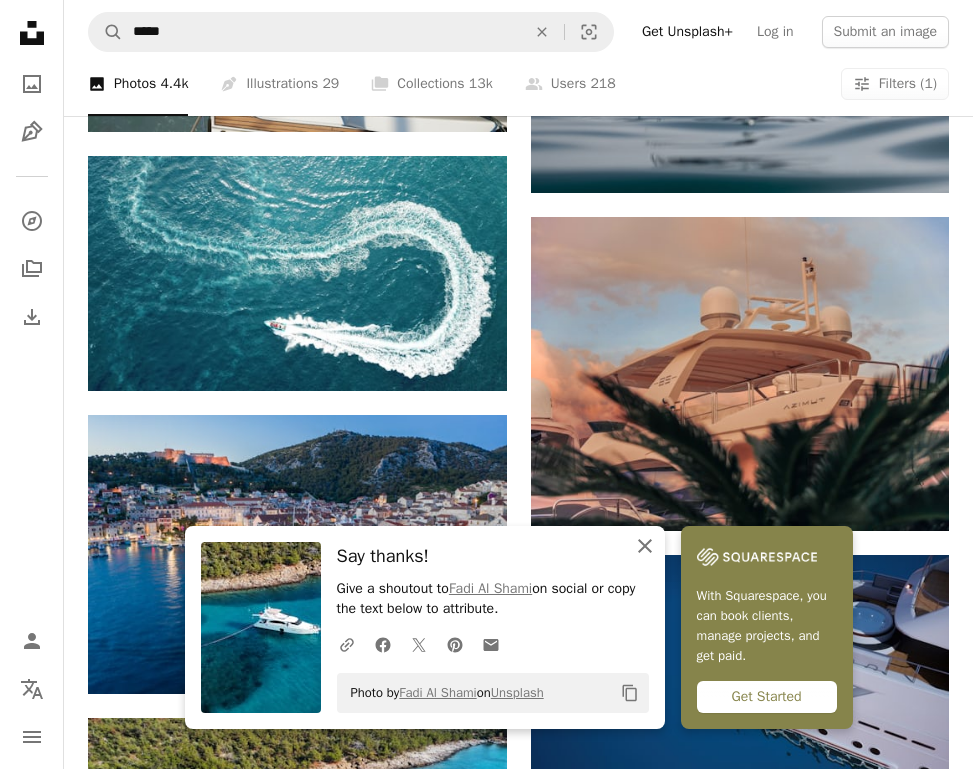 click on "An X shape" 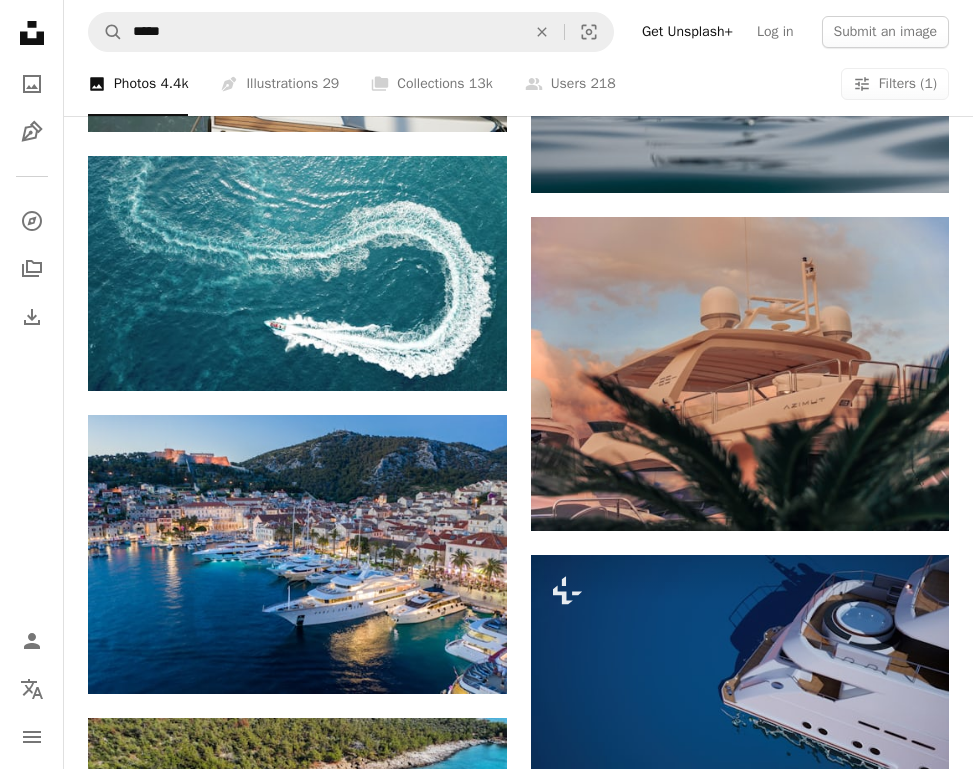 click at bounding box center (297, 1134) 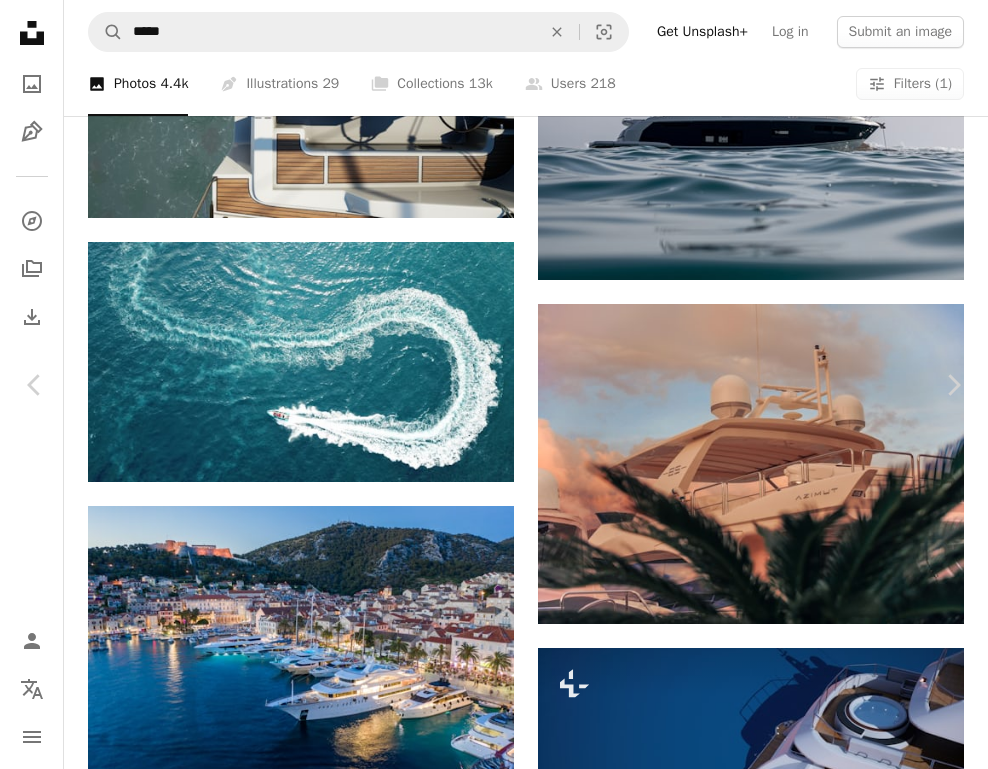click at bounding box center [486, 5172] 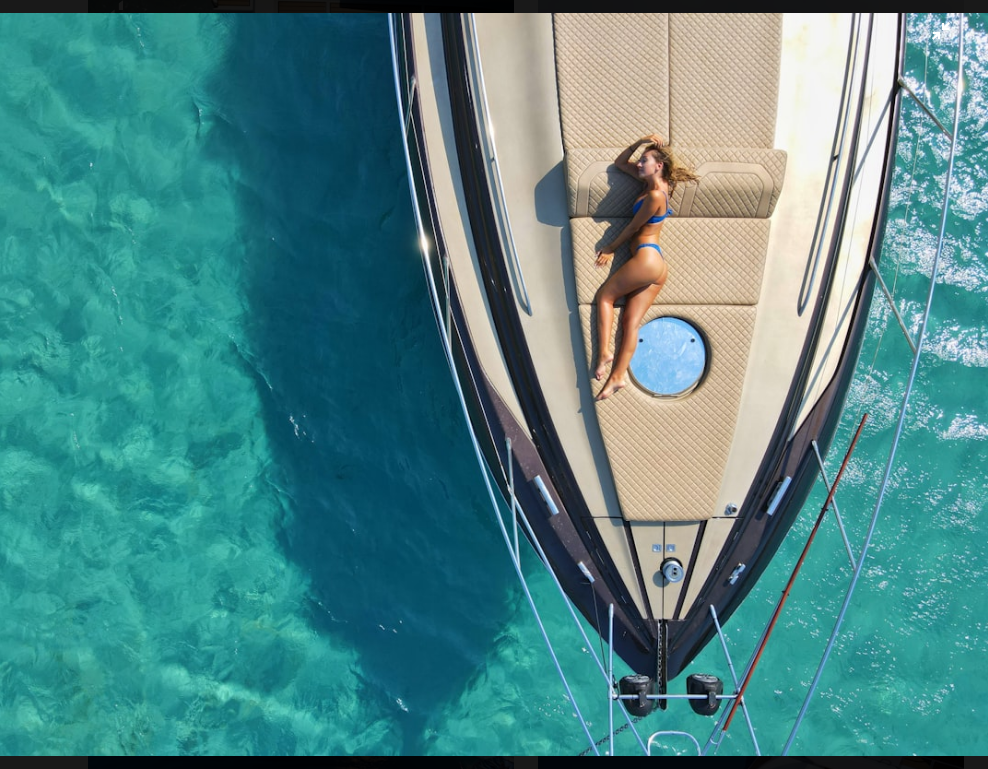 click at bounding box center (494, 384) 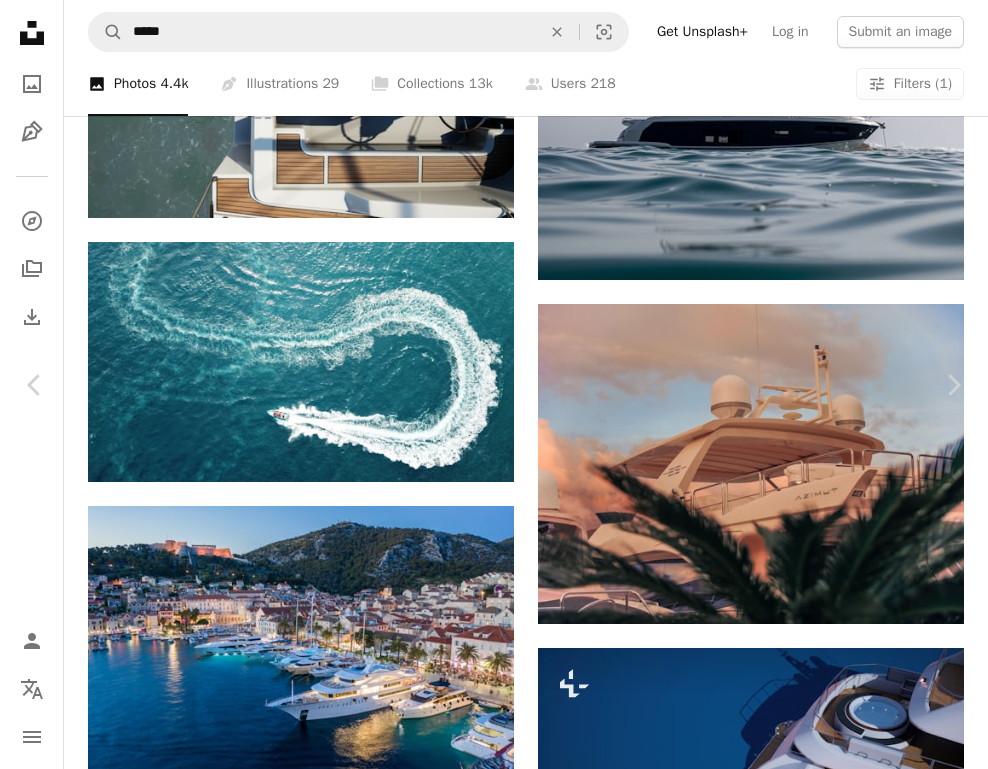 click at bounding box center (486, 5172) 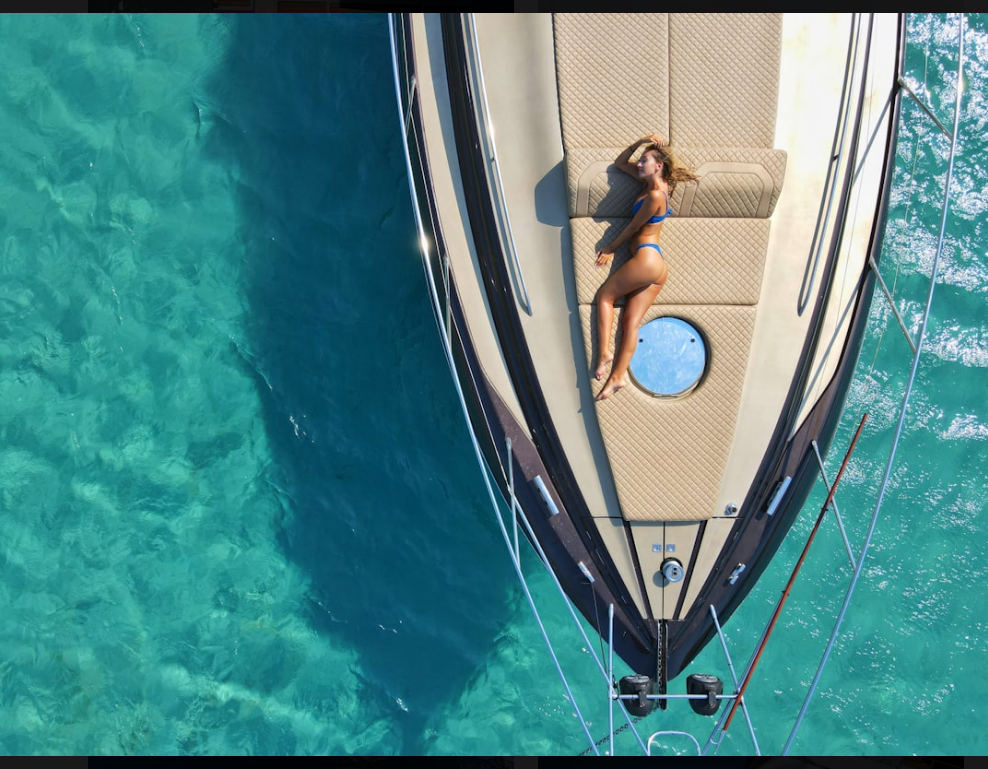 click on "A X shape Unsplash uses cookies and similar technologies to secure our site, provide useful features to free and paying users, and to ensure optimal performance. By clicking "Accept all cookies" or closing this prompt, you consent to the use of all cookies. By clicking "Accept essential only", you consent only to the use of cookies that are strictly necessary for the site to function. See our  Cookie Policy  for more info. Manage cookies Accept essential only Accept all cookies Unsplash logo Unsplash Home A photo Pen Tool A compass A stack of folders Download Person Localization icon navigation menu A magnifying glass ***** An X shape Visual search Get Unsplash+ Log in Submit an image Browse premium images on iStock  |  20% off at iStock  ↗ Browse premium images on iStock 20% off at iStock  ↗ View more  ↗ View more on iStock  ↗ A photo Photos   4.4k Pen Tool Illustrations   29 A stack of folders Collections   13k A group of people Users   218 Clear A copyright icon © License Arrow down Landscape" at bounding box center [494, -455] 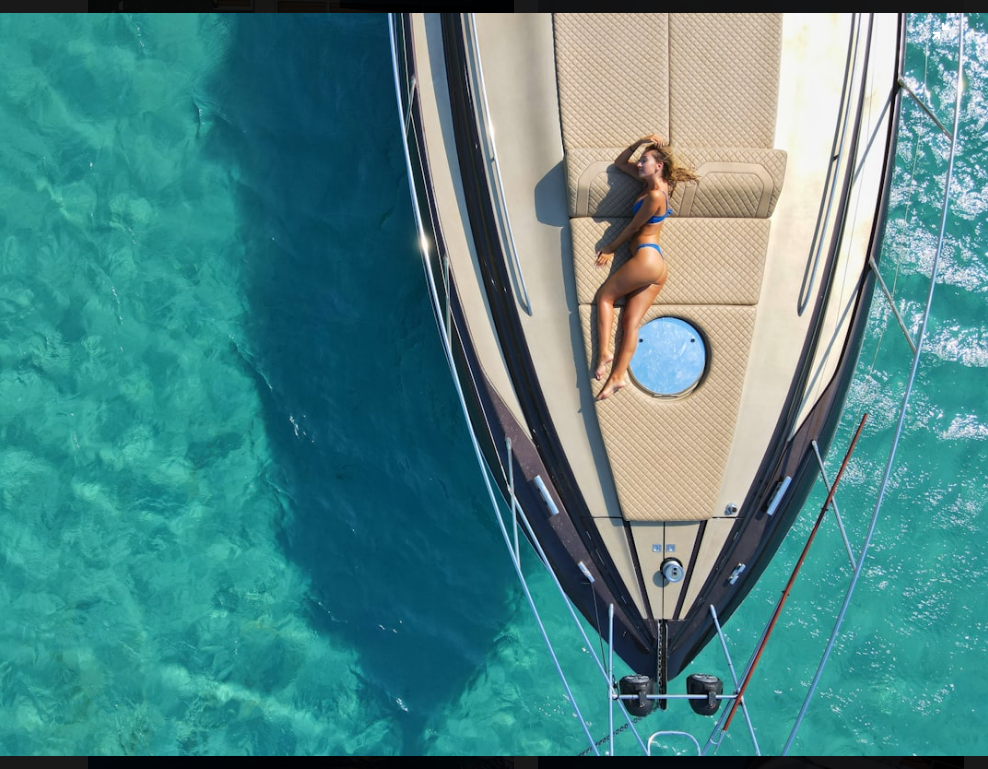 click at bounding box center [494, 384] 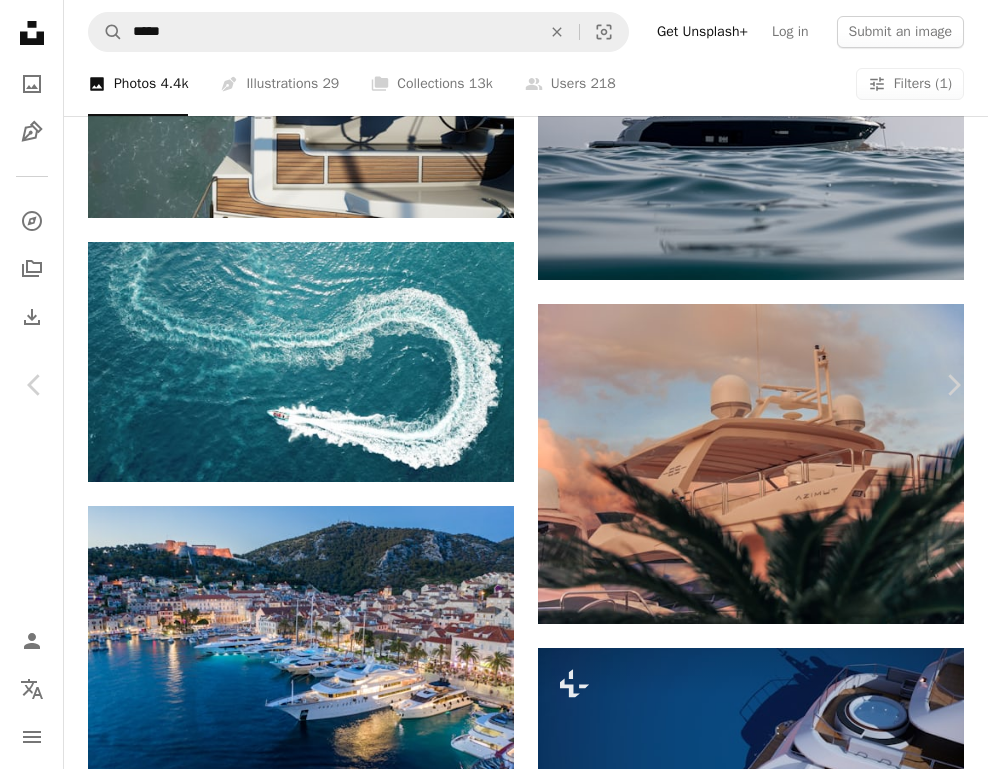 click on "An X shape Chevron left Chevron right Dimitris Kiriakakis Available for hire A checkmark inside of a circle A heart A plus sign Download free Chevron down Zoom in Views 466,621 Downloads 6,275 A forward-right arrow Share Info icon Info More Actions A Greek goddess from above at [CITY], [COUNTRY]. A map marker [CITY], [COUNTRY] Calendar outlined Published on [DATE] Camera DJI, FC3170 Safety Free to use under the Unsplash License girl sea blue bikini greece beautiful yacht drone aerial [CITY] paradise dji [CITY] human grey boat vehicle adventure transportation outdoors Backgrounds Browse premium related images on iStock | Save 20% with code UNSPLASH20 View more on iStock ↗ Related images A heart A plus sign Mike Swigunski Available for hire A checkmark inside of a circle Arrow pointing down Plus sign for Unsplash+ A heart A plus sign Getty Images For Unsplash+ A lock Download A heart A plus sign Simon HUMLER Available for hire A checkmark inside of a circle Arrow pointing down A heart A heart" at bounding box center [494, 5174] 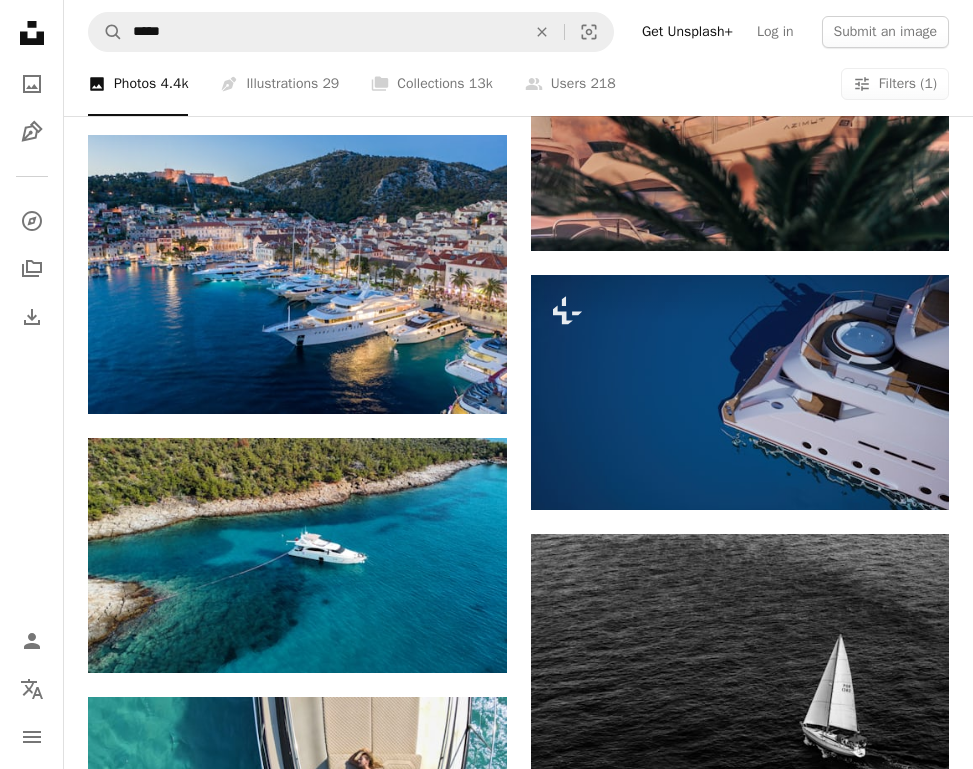 scroll, scrollTop: 6100, scrollLeft: 0, axis: vertical 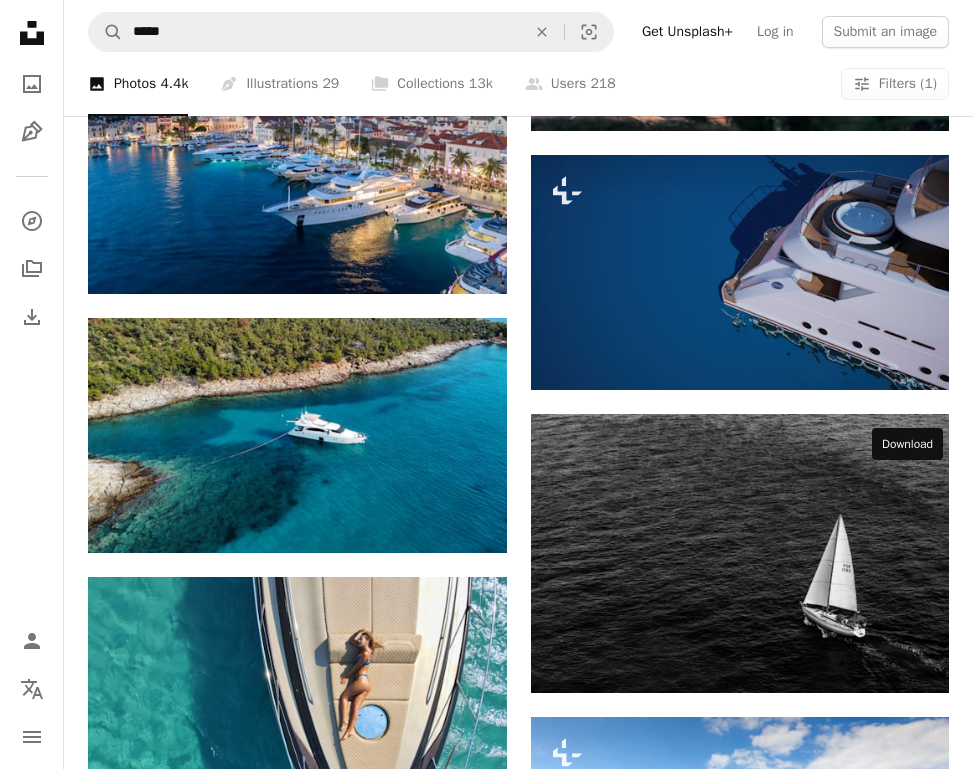 click on "Arrow pointing down" at bounding box center [909, 1262] 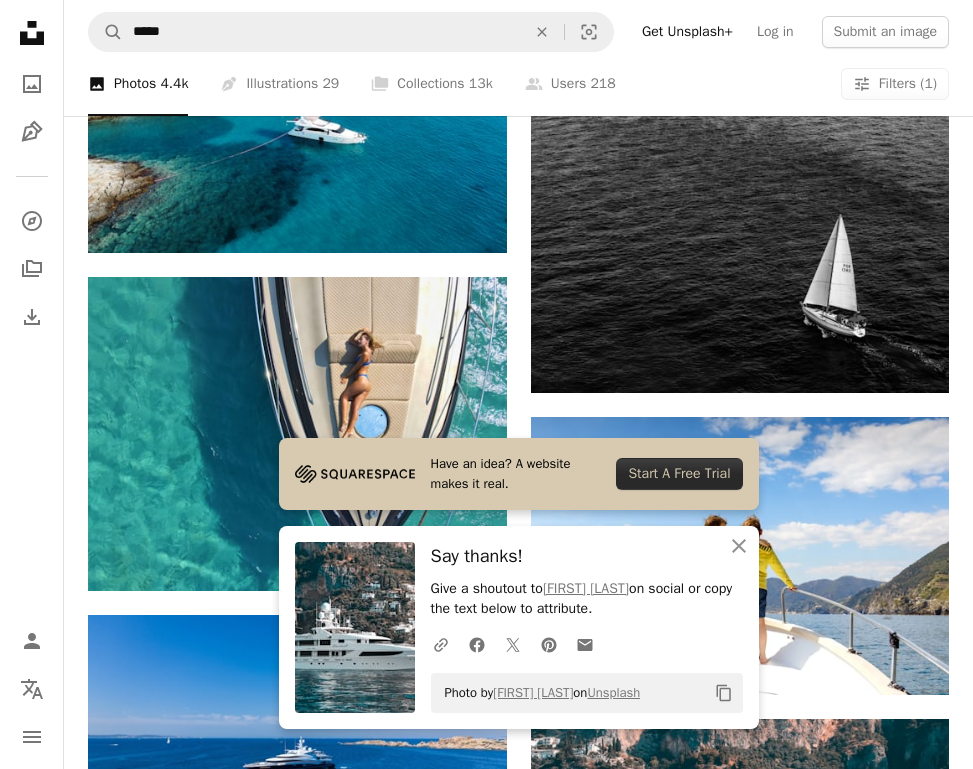 click on "Plus sign for Unsplash+ A heart A plus sign Kobby Mendez For  Unsplash+ A lock Download A heart A plus sign Alina Kacharho Arrow pointing down A heart A plus sign Viktor Ritsvall Arrow pointing down A heart A plus sign Marcin Ciszewski Arrow pointing down A heart A plus sign Luke Moss Available for hire A checkmark inside of a circle Arrow pointing down A heart A plus sign Michael Held Available for hire A checkmark inside of a circle Arrow pointing down A heart A plus sign redcharlie Arrow pointing down A heart A plus sign Ian Keefe Available for hire A checkmark inside of a circle Arrow pointing down A heart A plus sign Claudio Poggio Available for hire A checkmark inside of a circle Arrow pointing down A heart A plus sign Nicol Arrow pointing down A heart A plus sign Michael Worden Available for hire A checkmark inside of a circle Arrow pointing down A heart A plus sign Michael Worden Available for hire A checkmark inside of a circle Arrow pointing down A heart A plus sign Lux Charters Arrow pointing down" at bounding box center [518, -986] 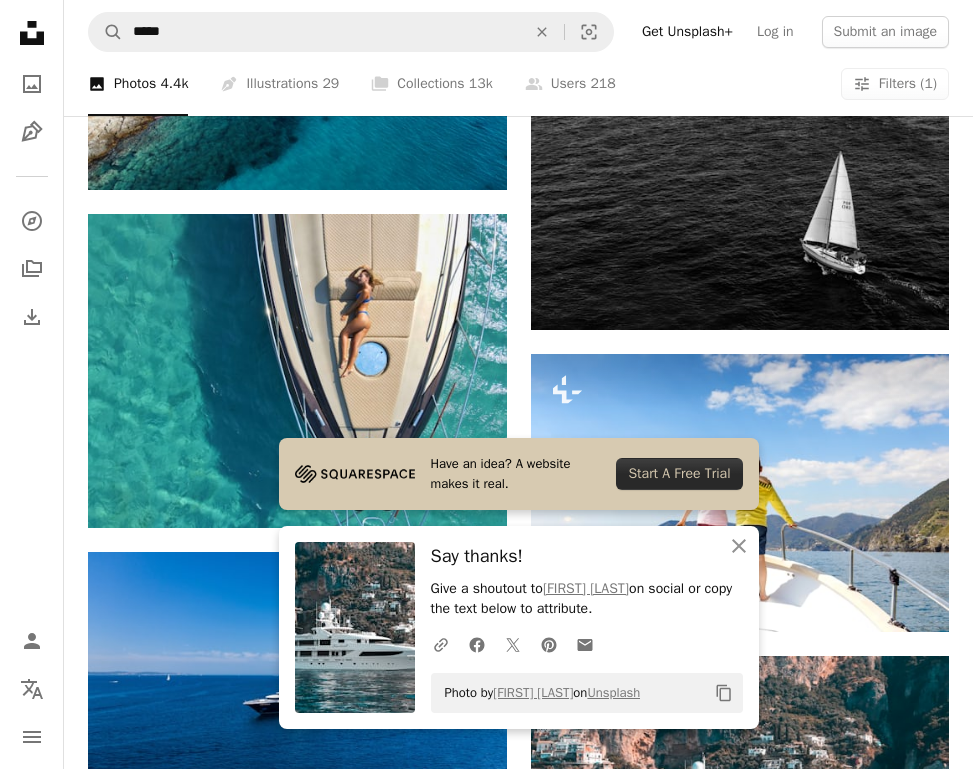 scroll, scrollTop: 6300, scrollLeft: 0, axis: vertical 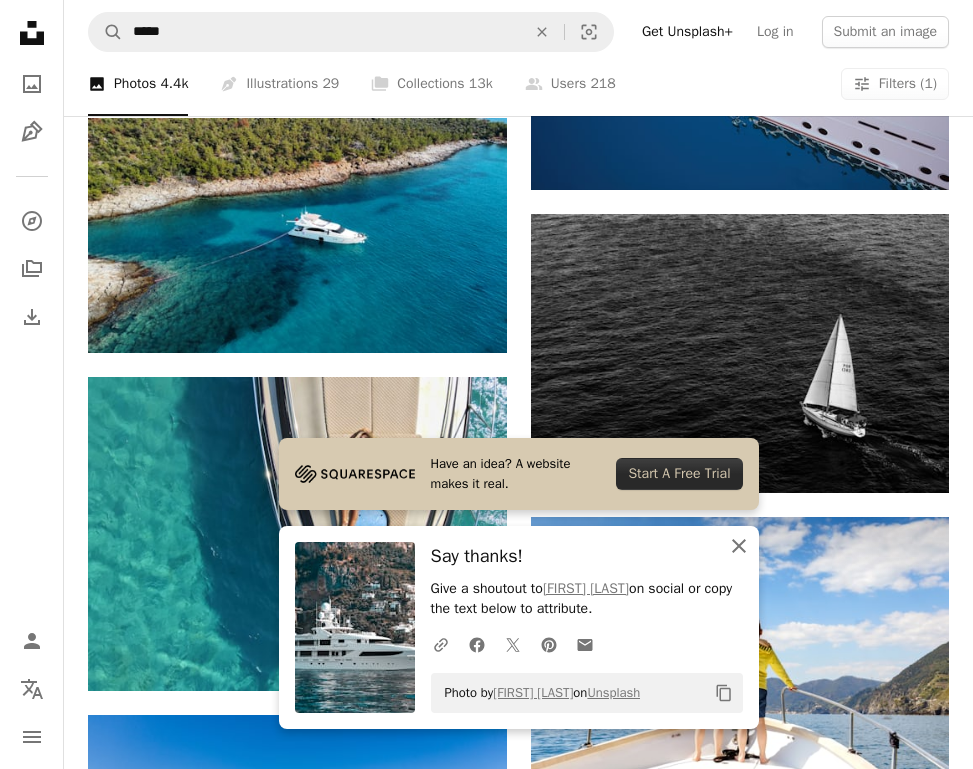 click on "An X shape" 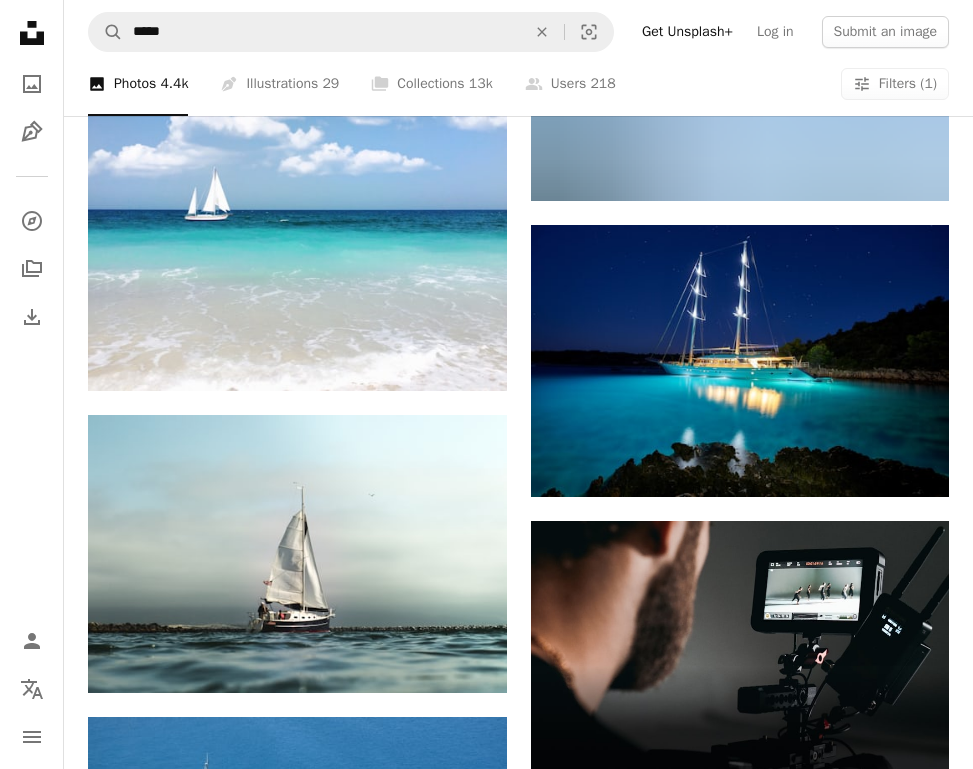 scroll, scrollTop: 7283, scrollLeft: 0, axis: vertical 